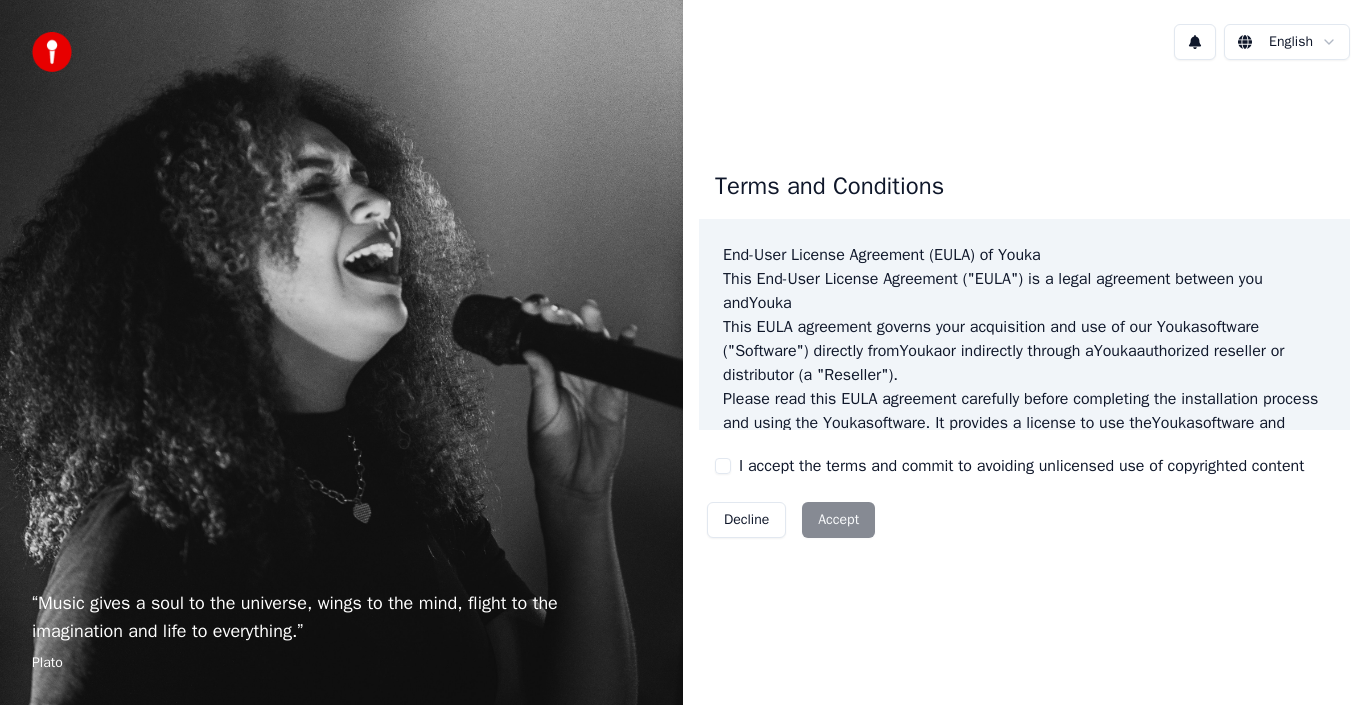 scroll, scrollTop: 0, scrollLeft: 0, axis: both 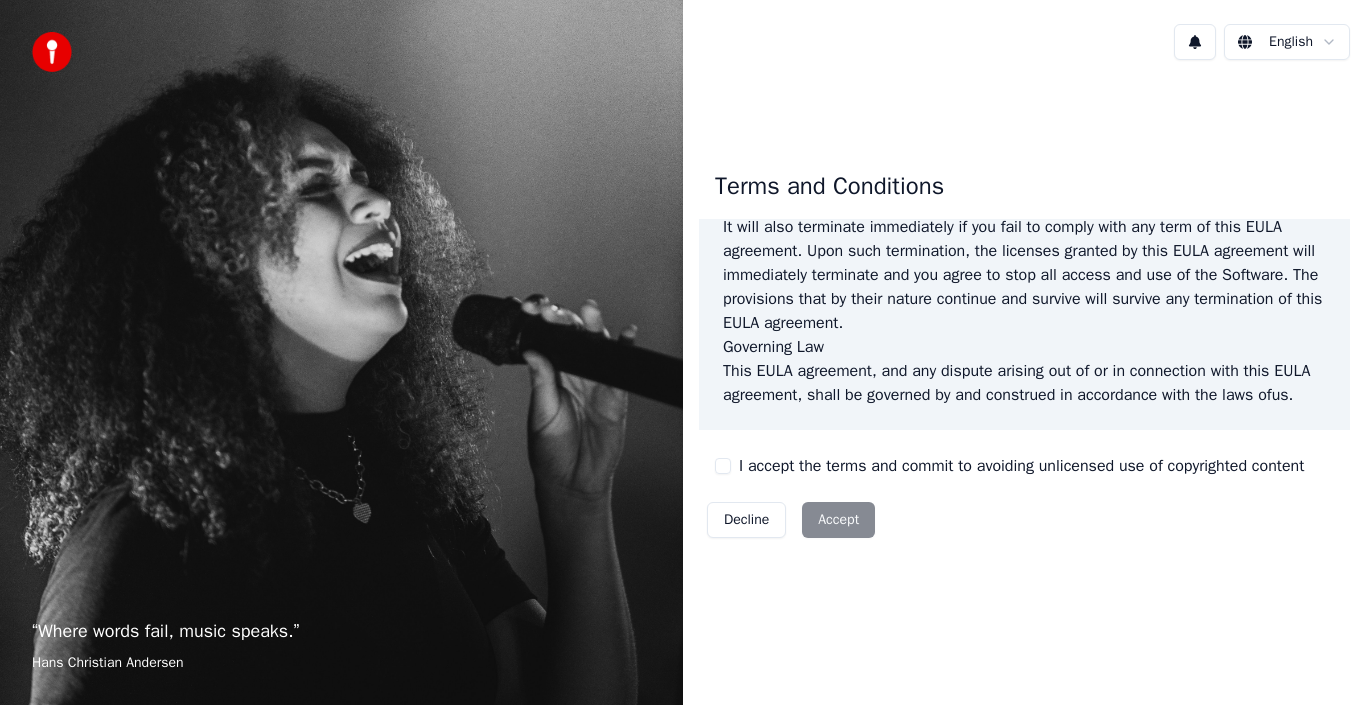 click on "Decline Accept" at bounding box center (791, 520) 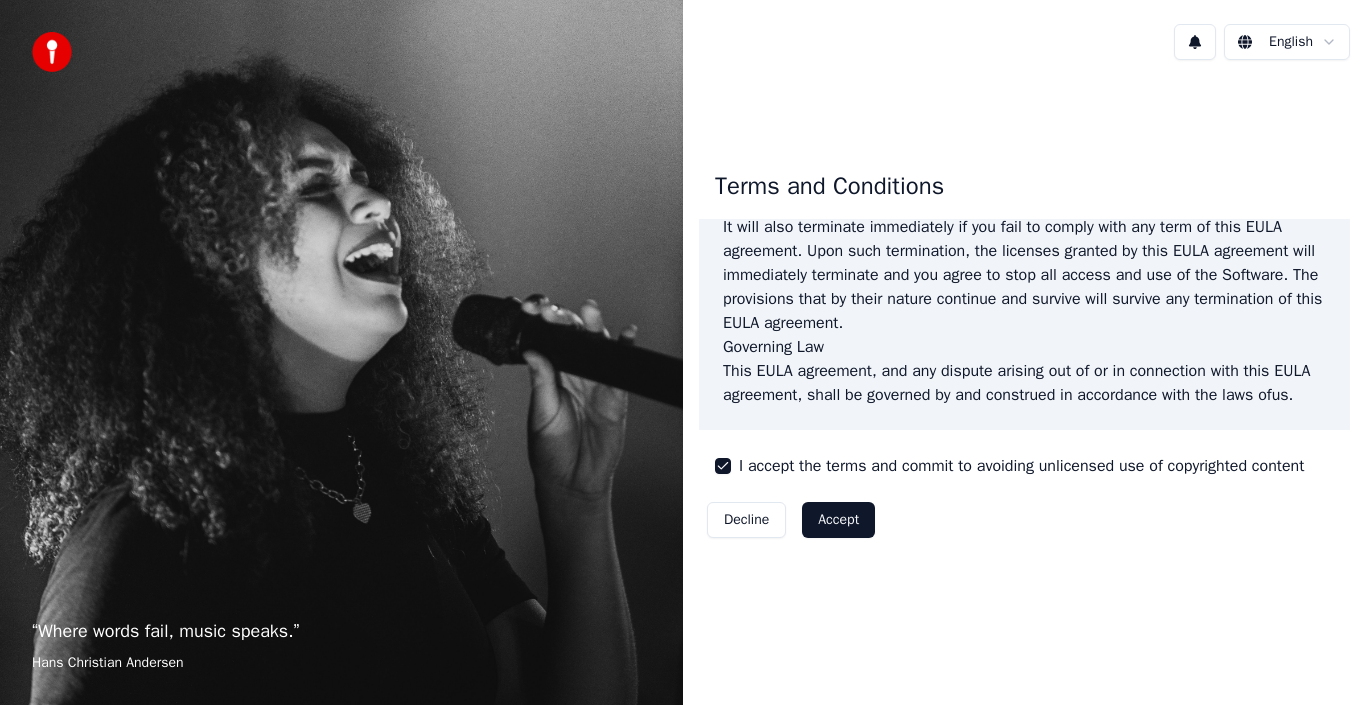 click on "Accept" at bounding box center [838, 520] 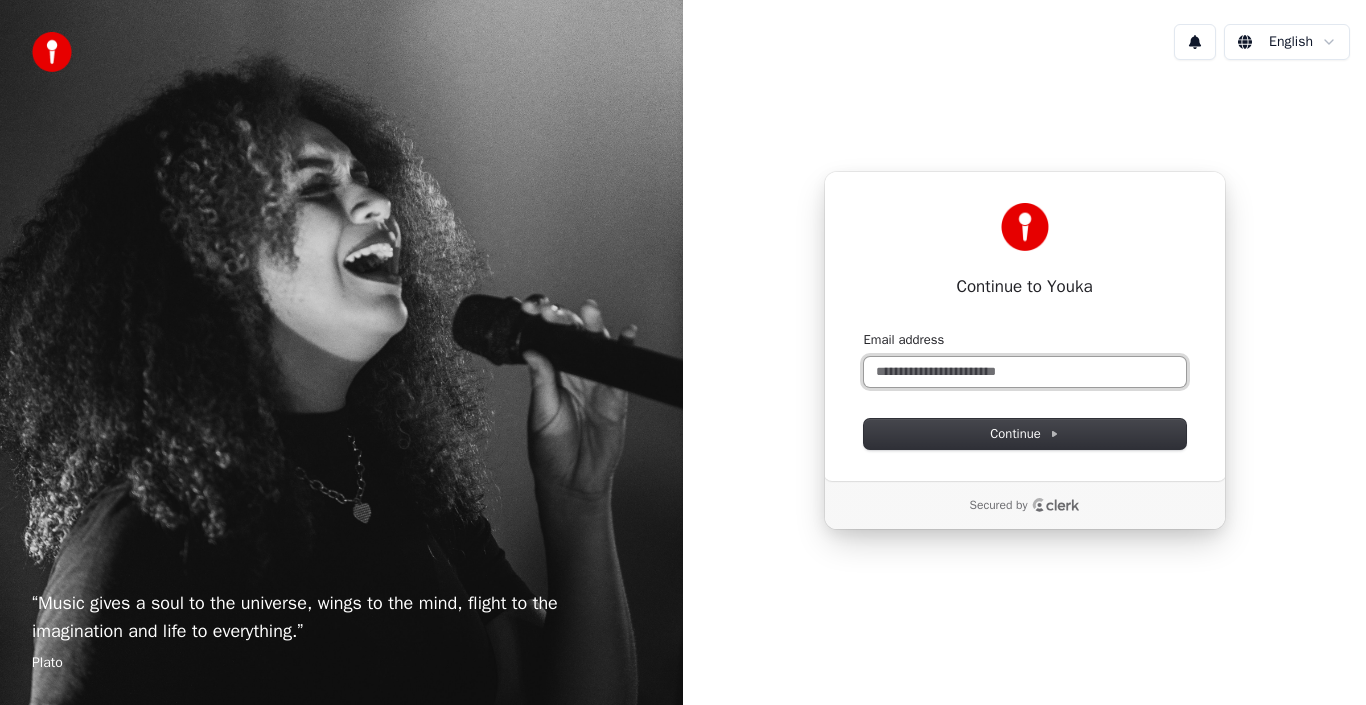 click on "Email address" at bounding box center (1025, 372) 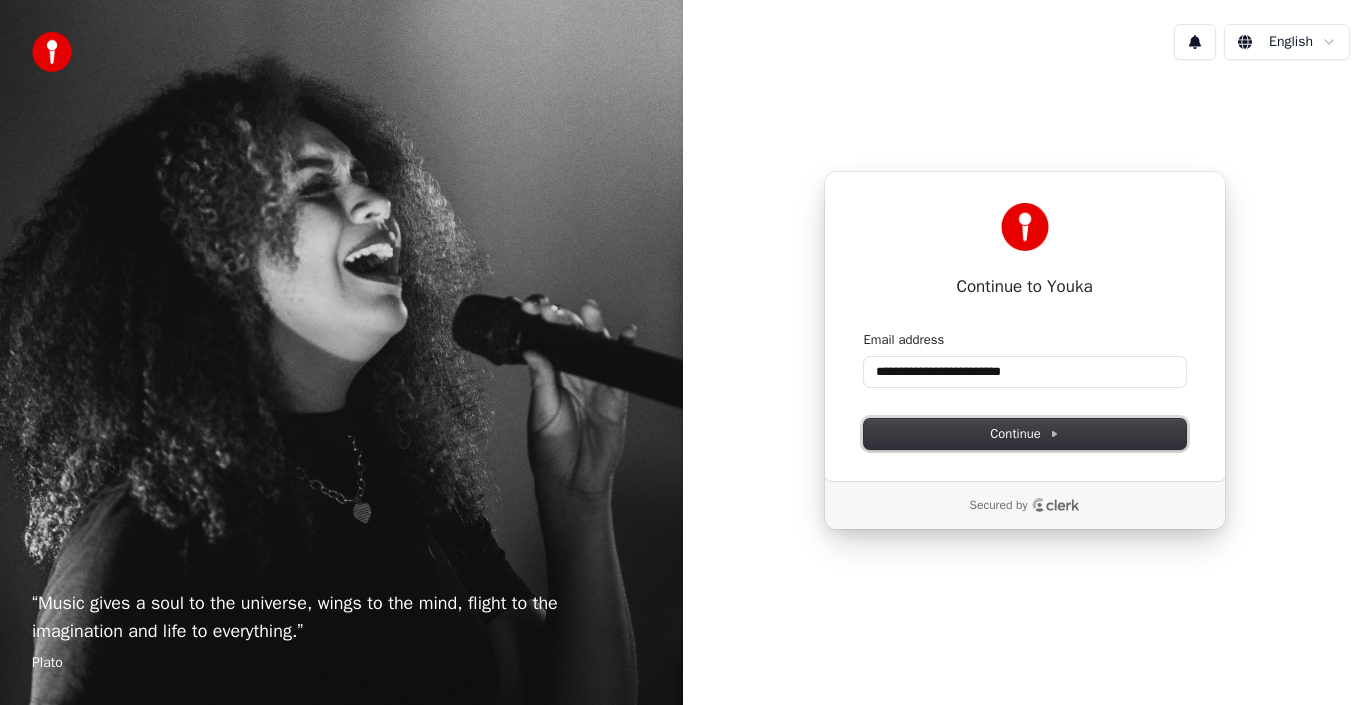 click on "Continue" at bounding box center [1025, 434] 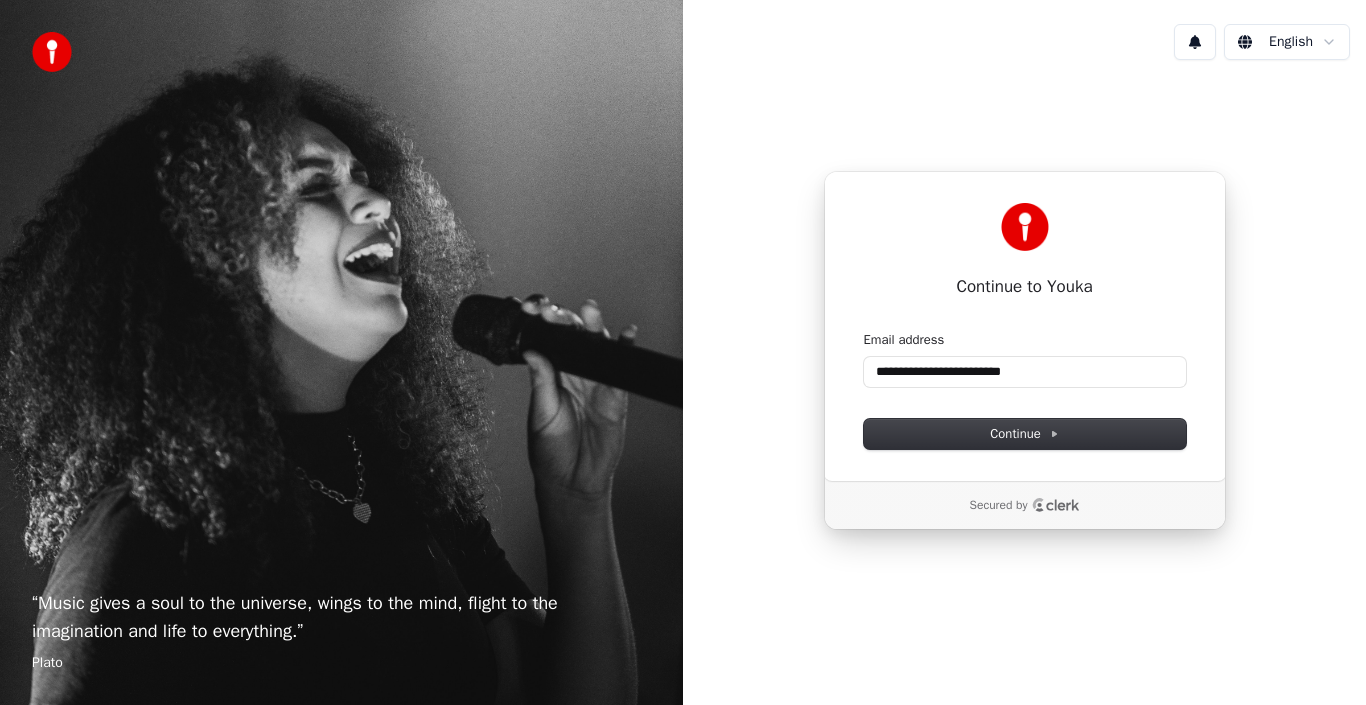 type on "**********" 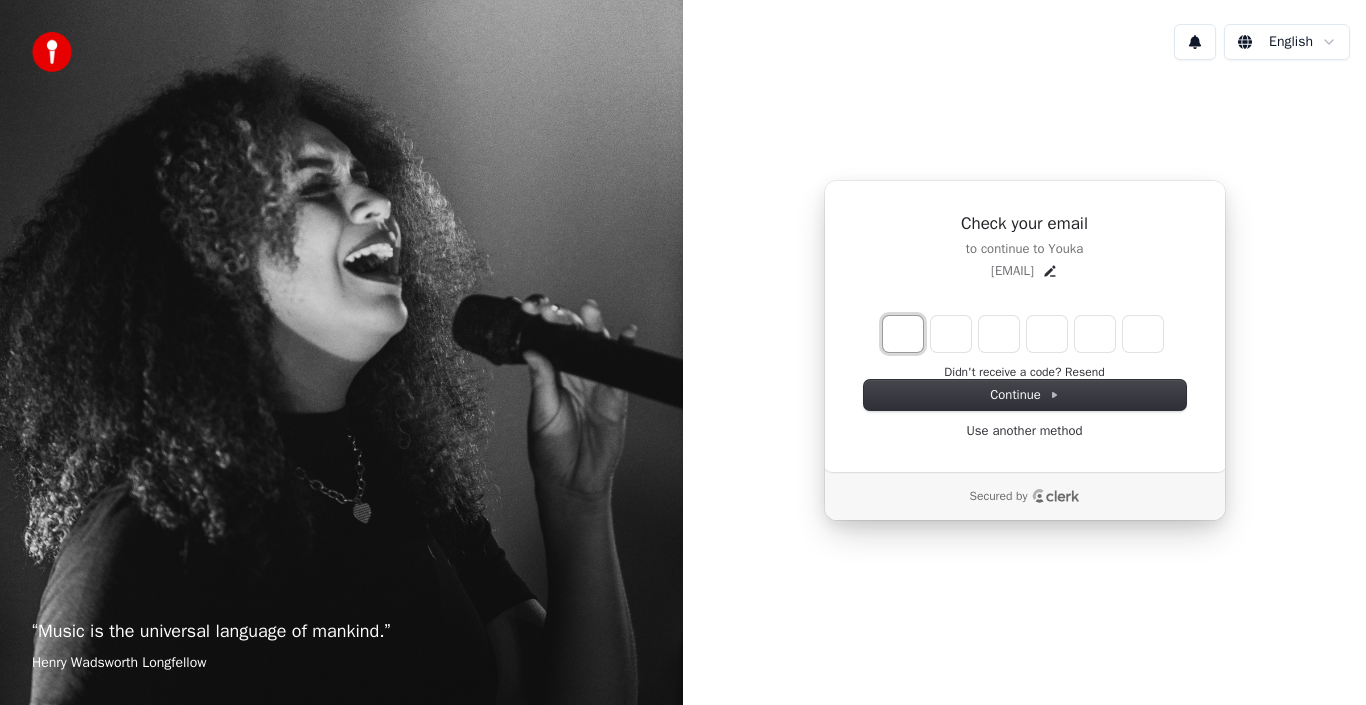 click at bounding box center (903, 334) 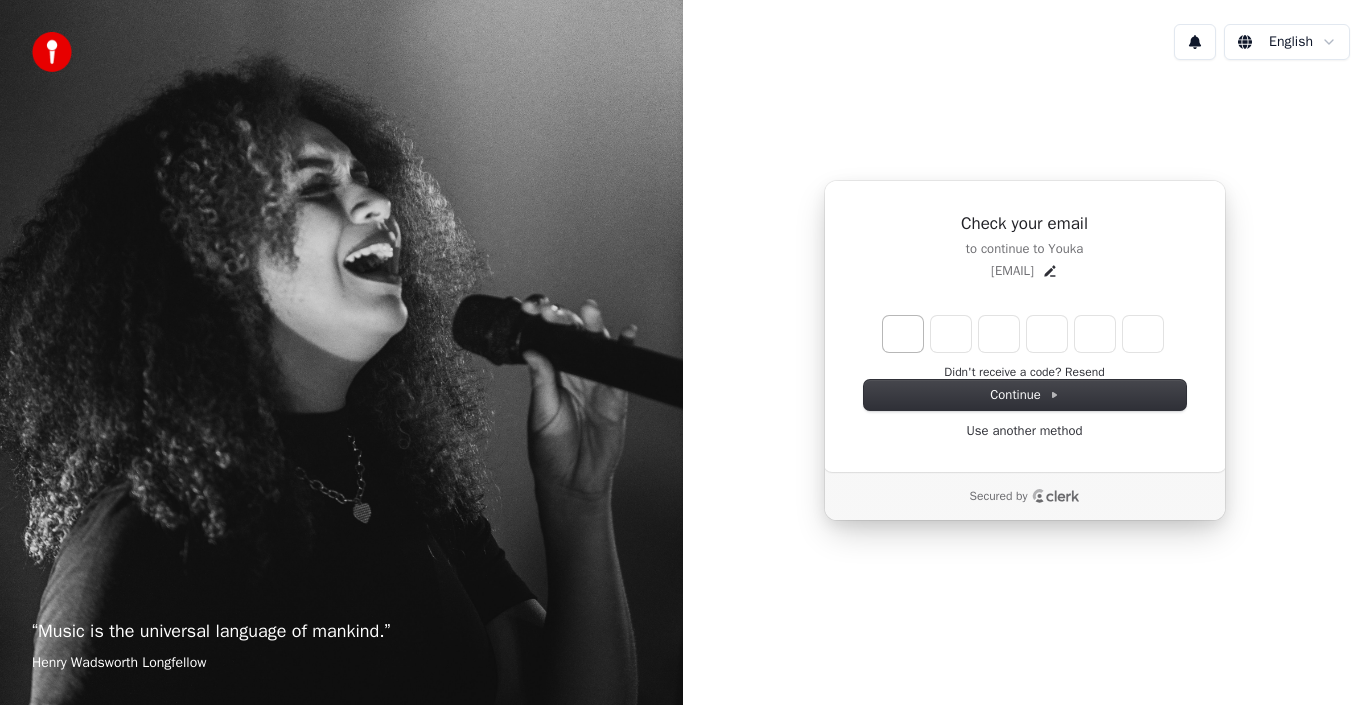 type on "******" 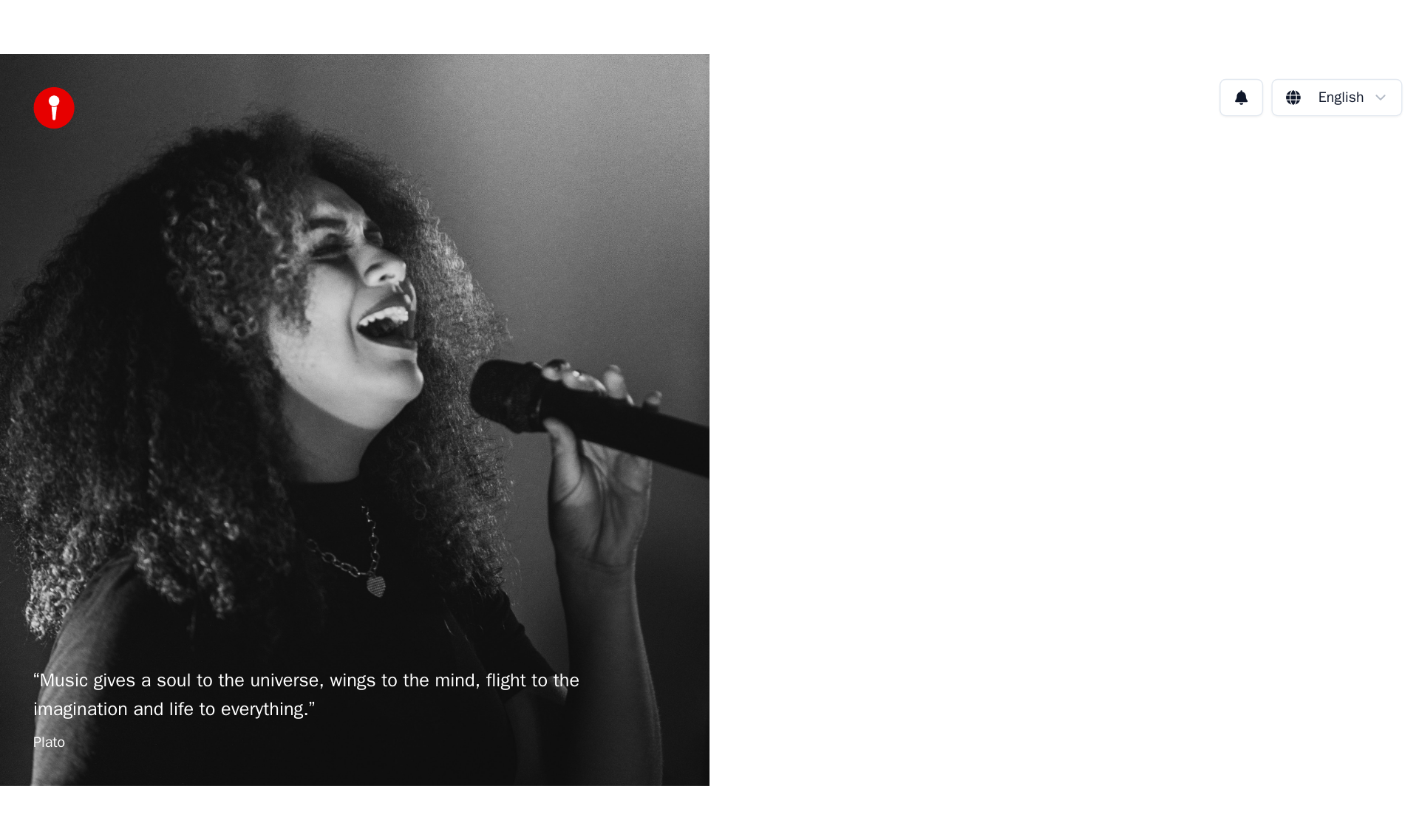 scroll, scrollTop: 0, scrollLeft: 0, axis: both 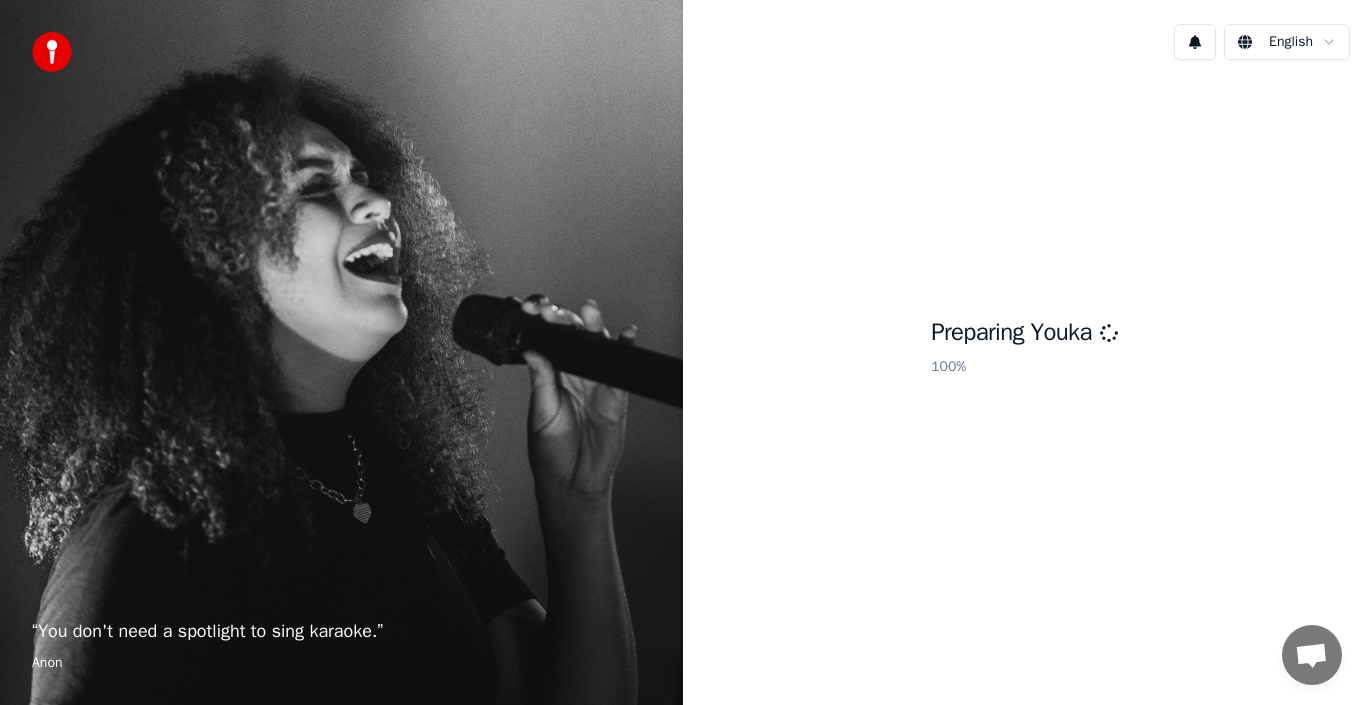 click on "Preparing Youka 100 %" at bounding box center [1024, 350] 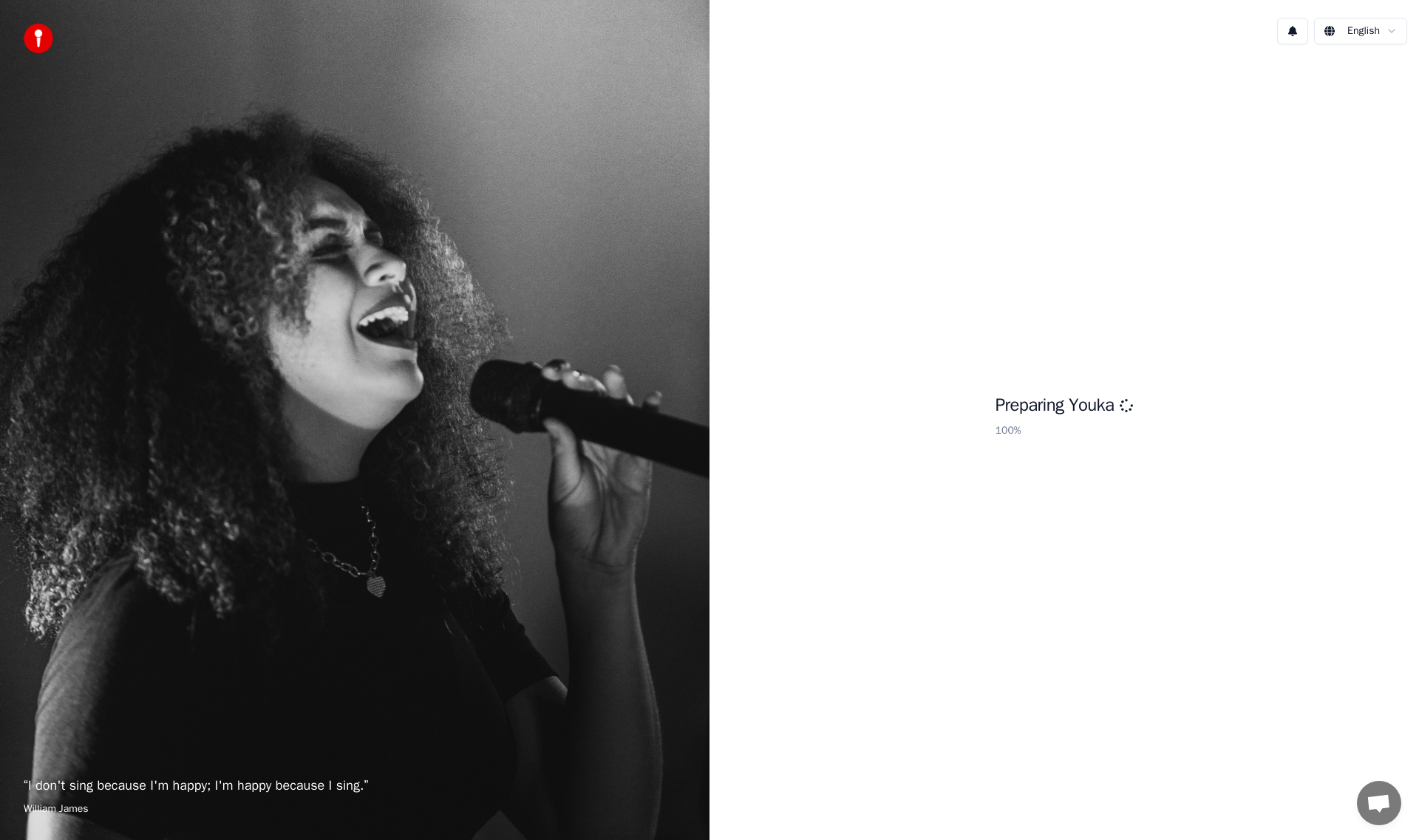 click on "Preparing Youka" at bounding box center [1064, 406] 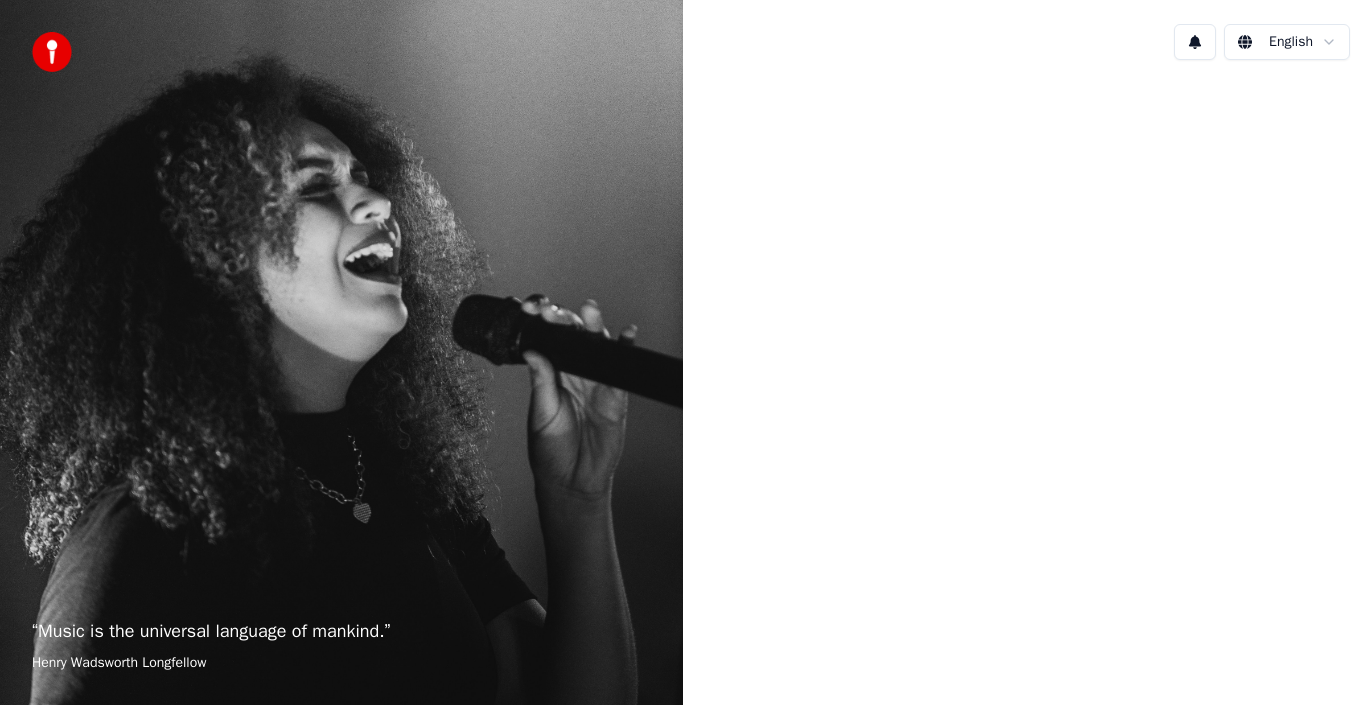 scroll, scrollTop: 0, scrollLeft: 0, axis: both 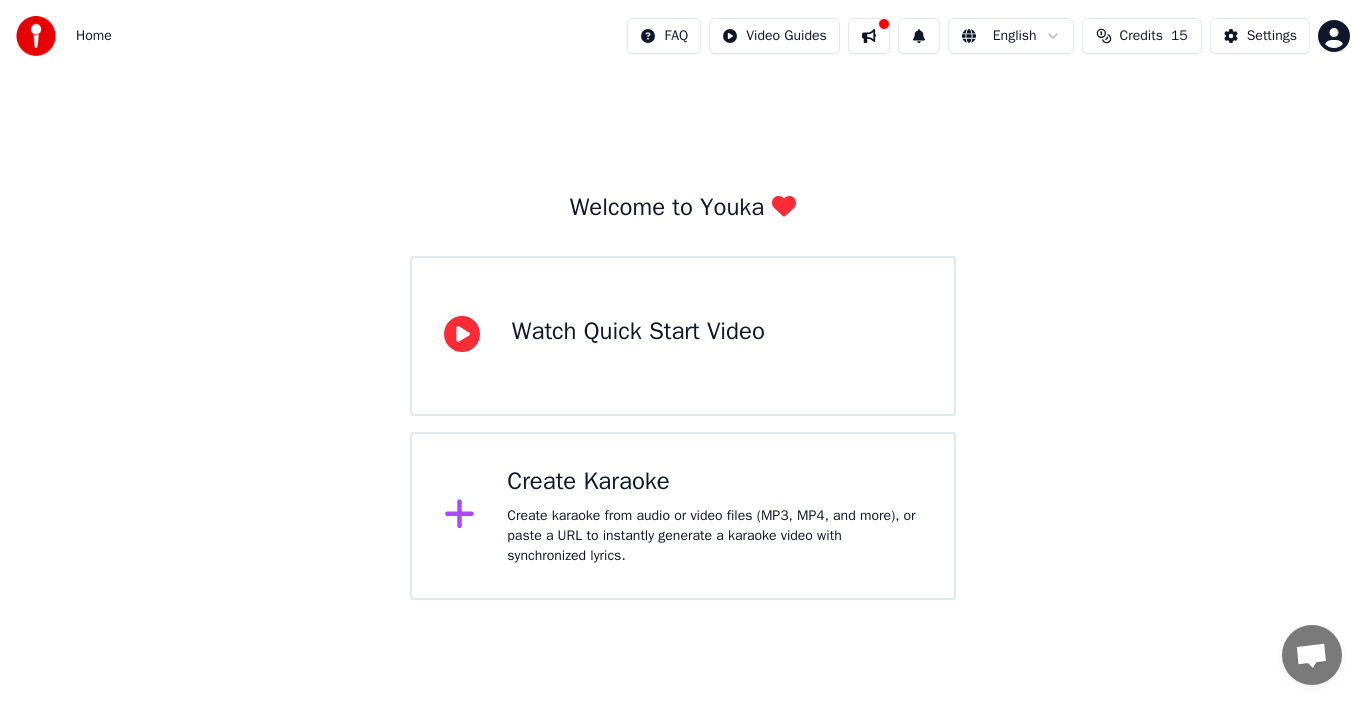 click 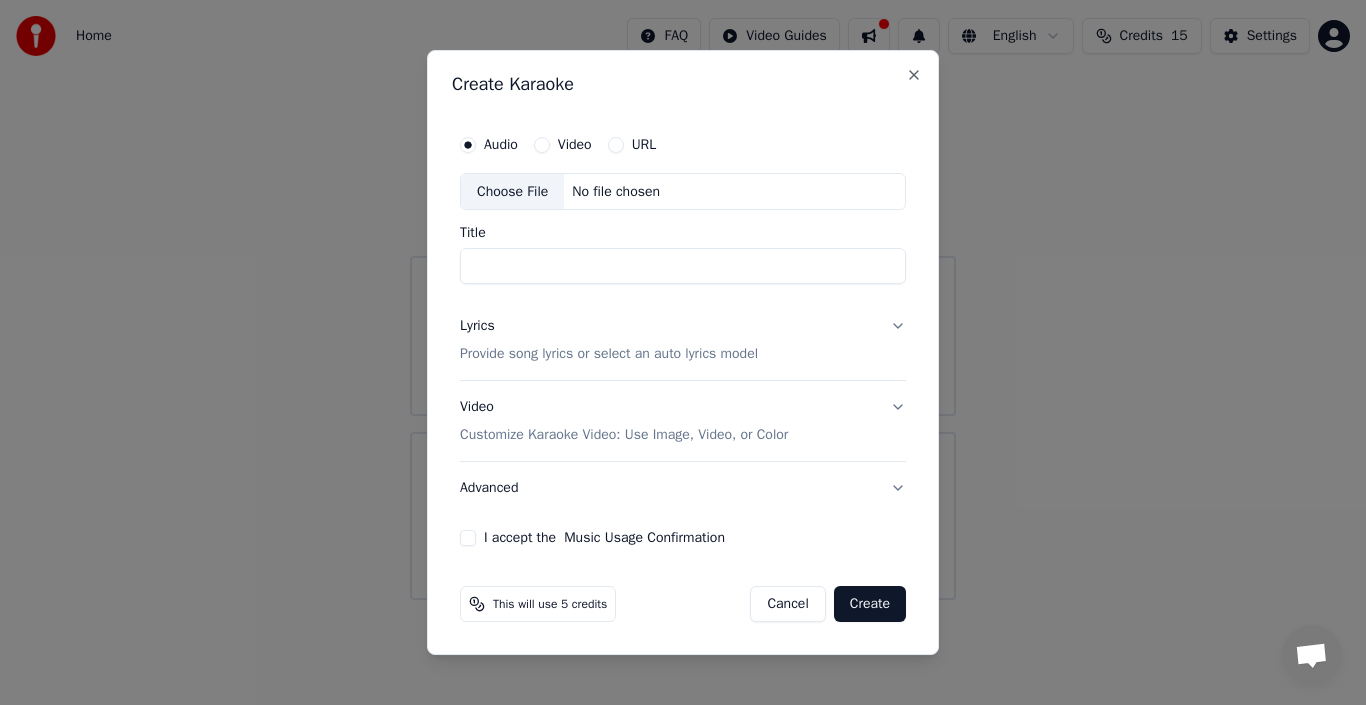 click on "URL" at bounding box center (644, 145) 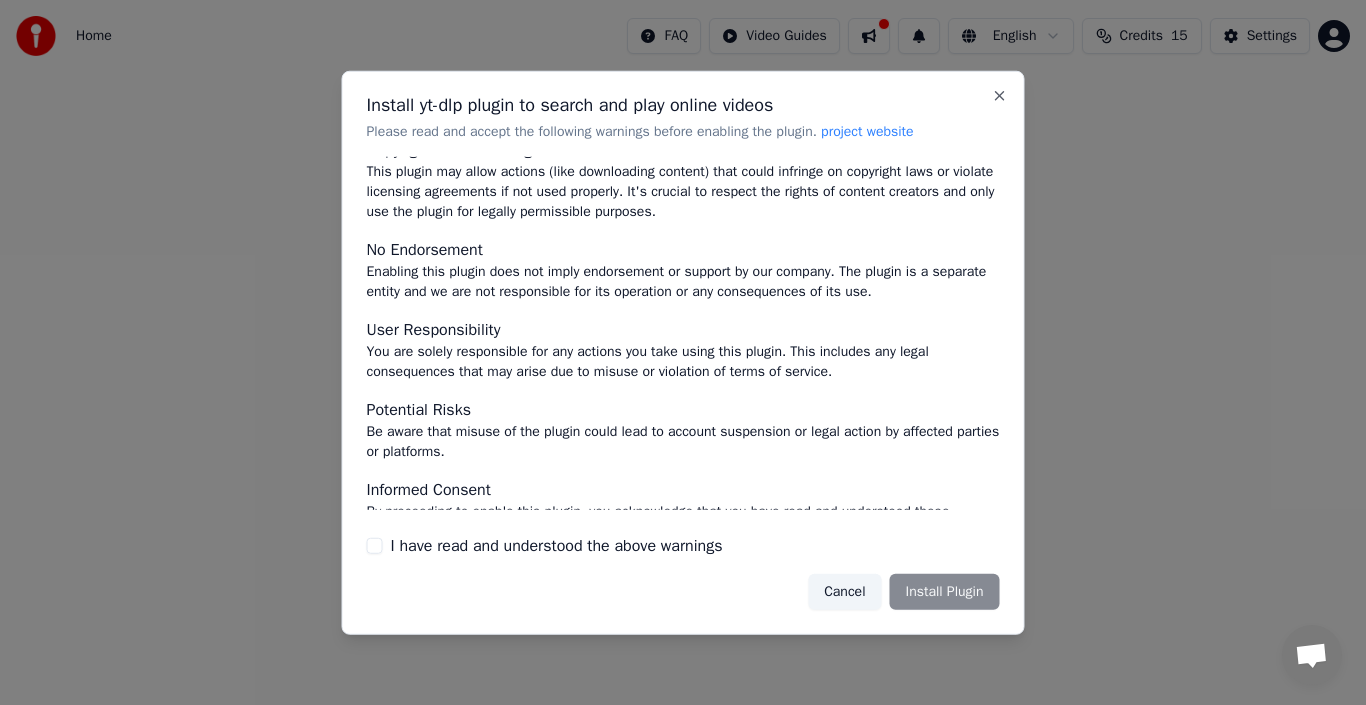 scroll, scrollTop: 131, scrollLeft: 0, axis: vertical 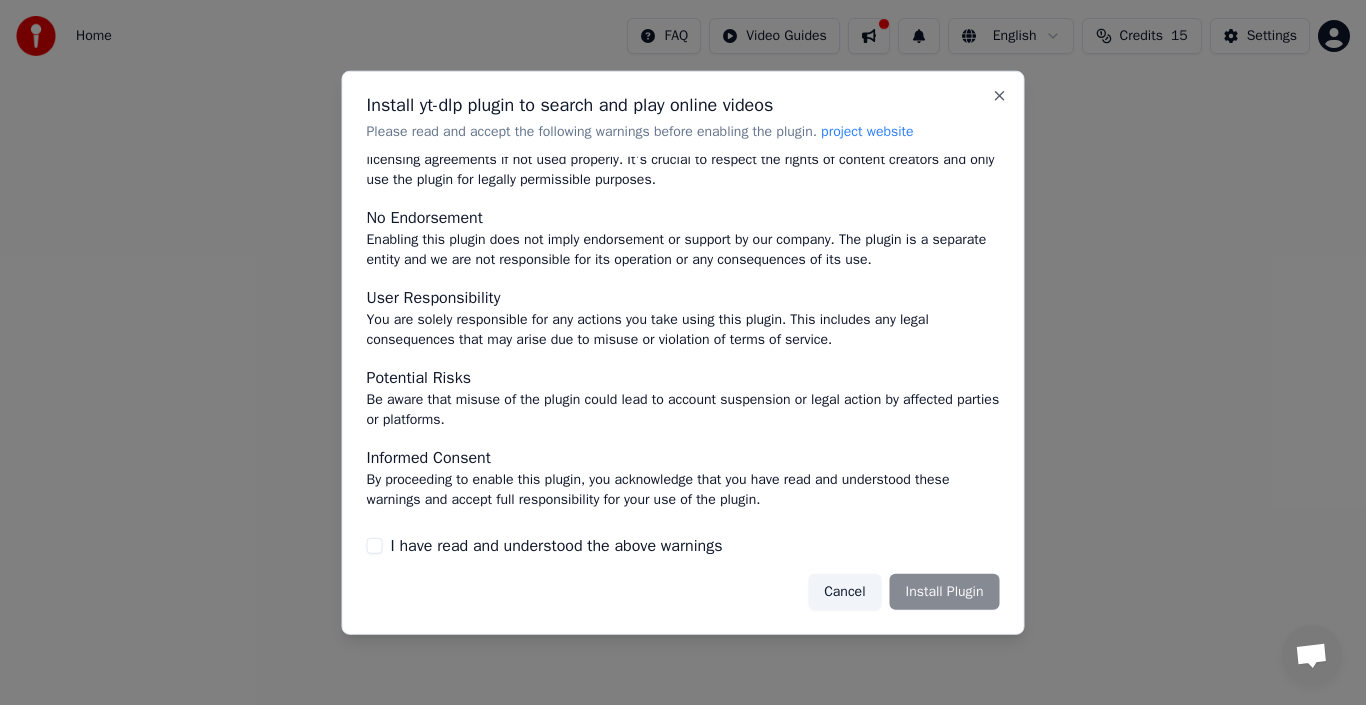 click on "Cancel Install Plugin" at bounding box center (903, 592) 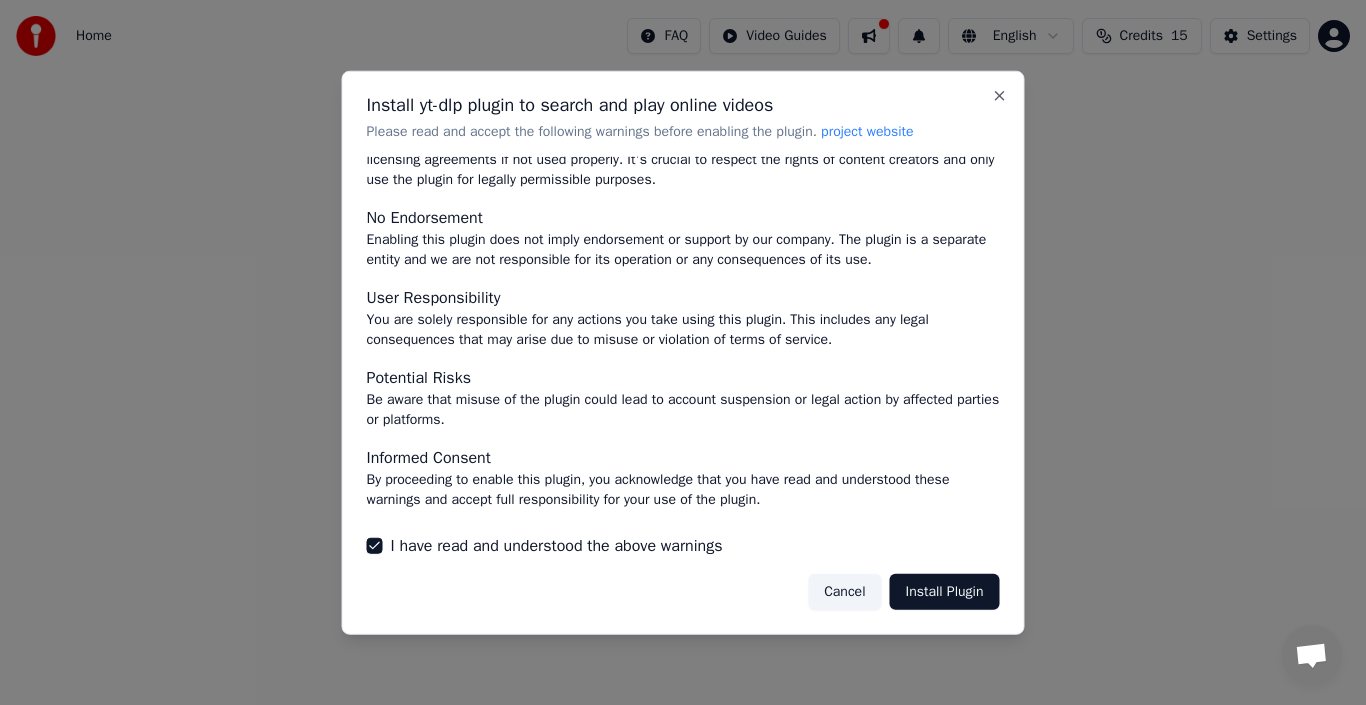 click on "Install Plugin" at bounding box center [945, 592] 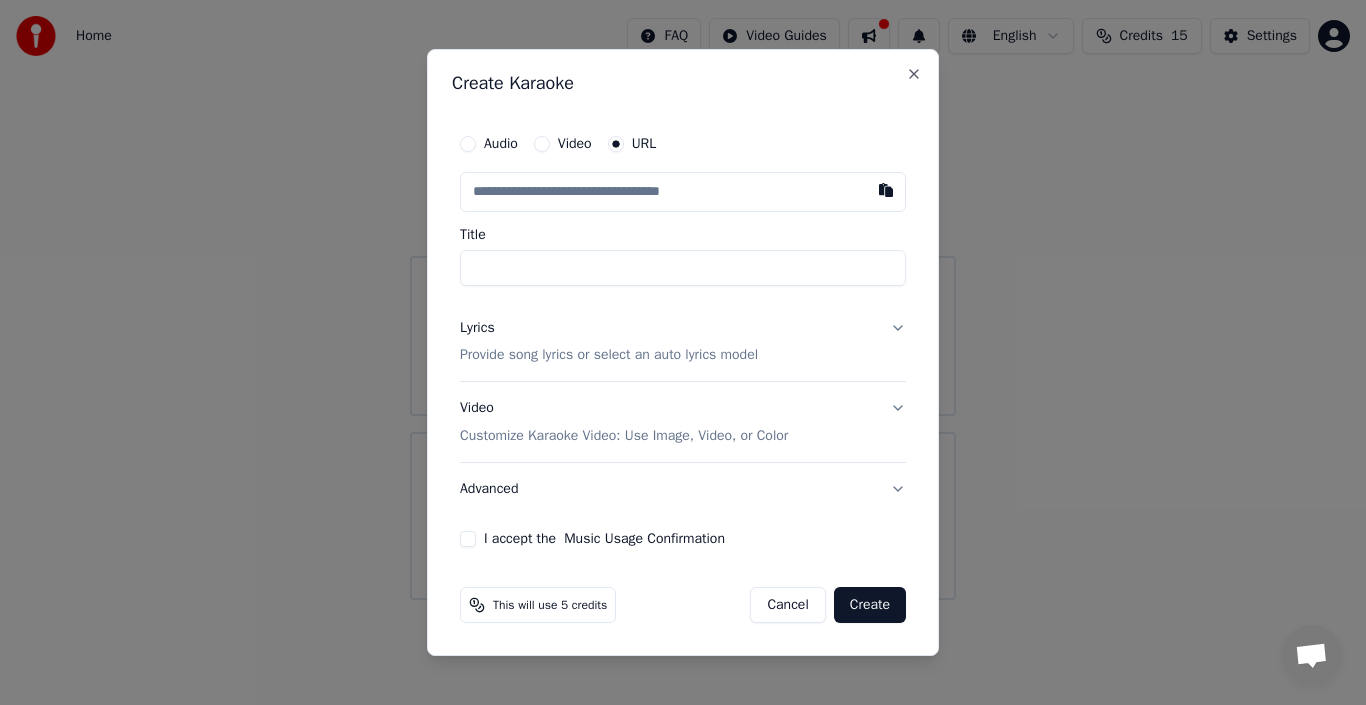 click at bounding box center [683, 192] 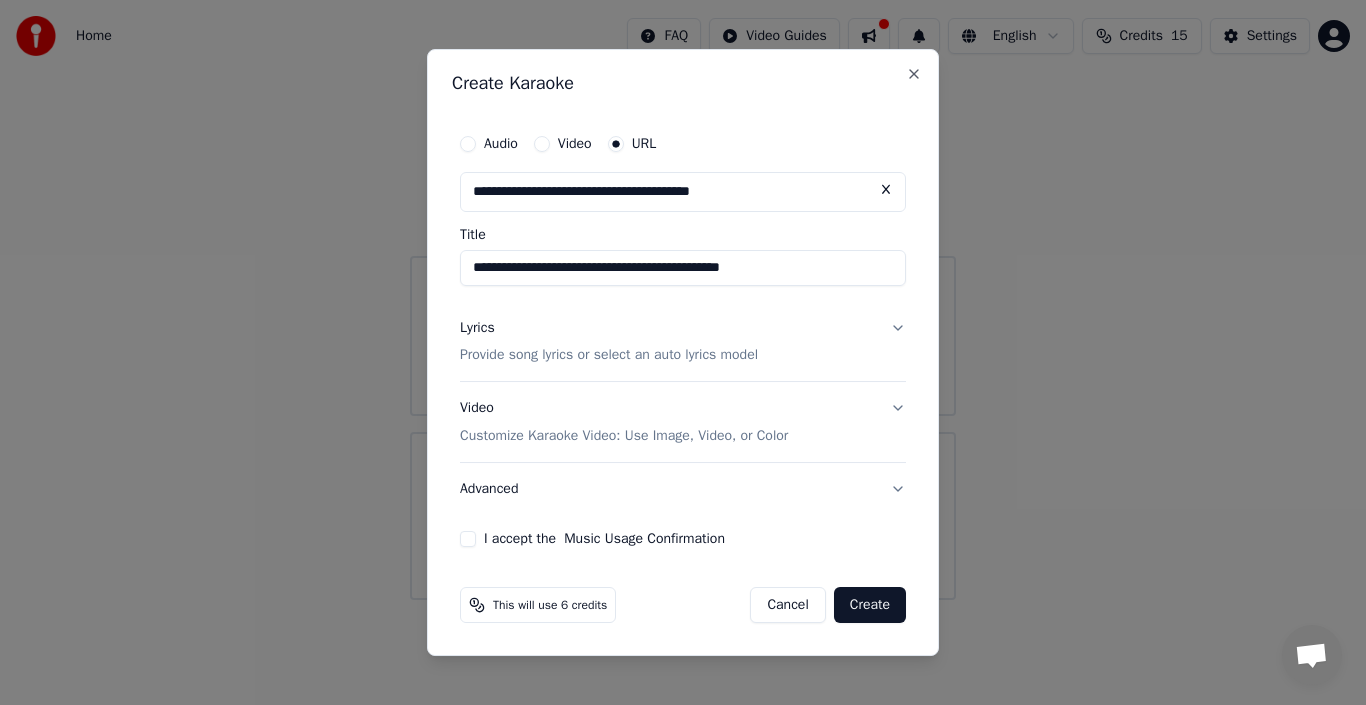 type on "**********" 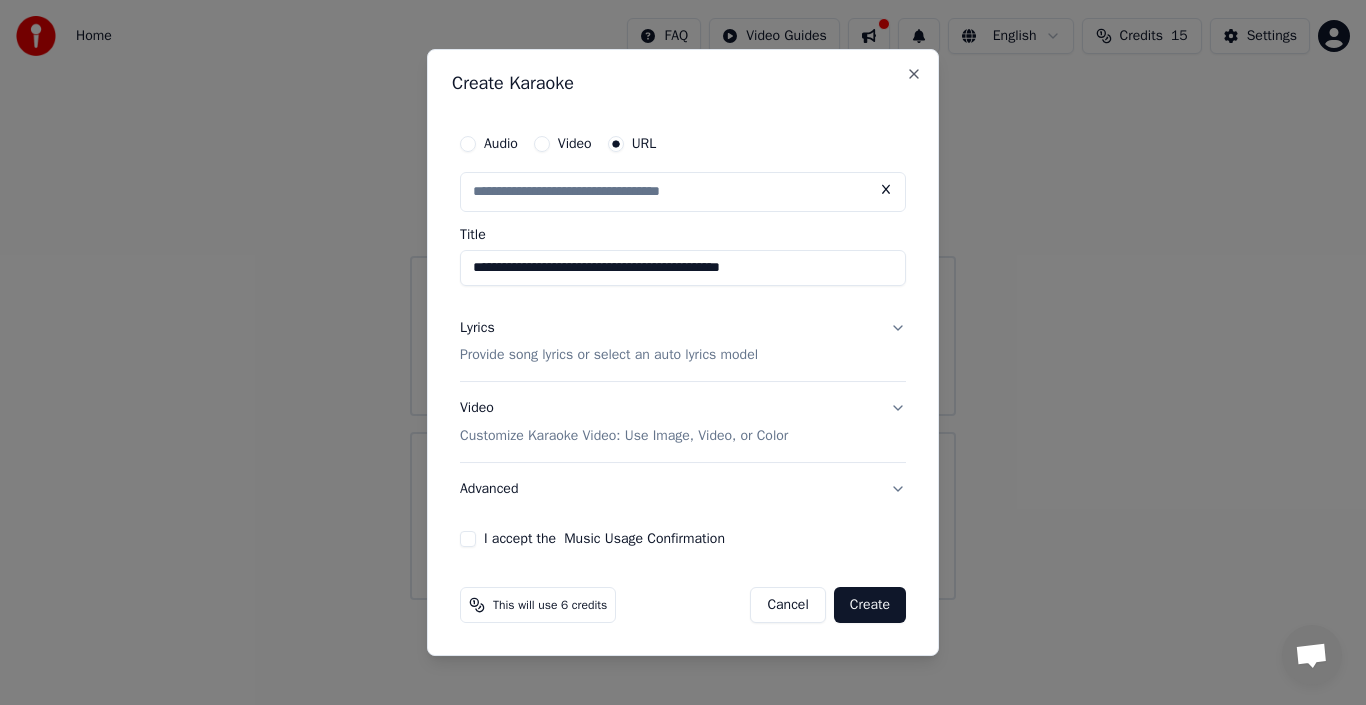 click on "Lyrics Provide song lyrics or select an auto lyrics model" at bounding box center [683, 342] 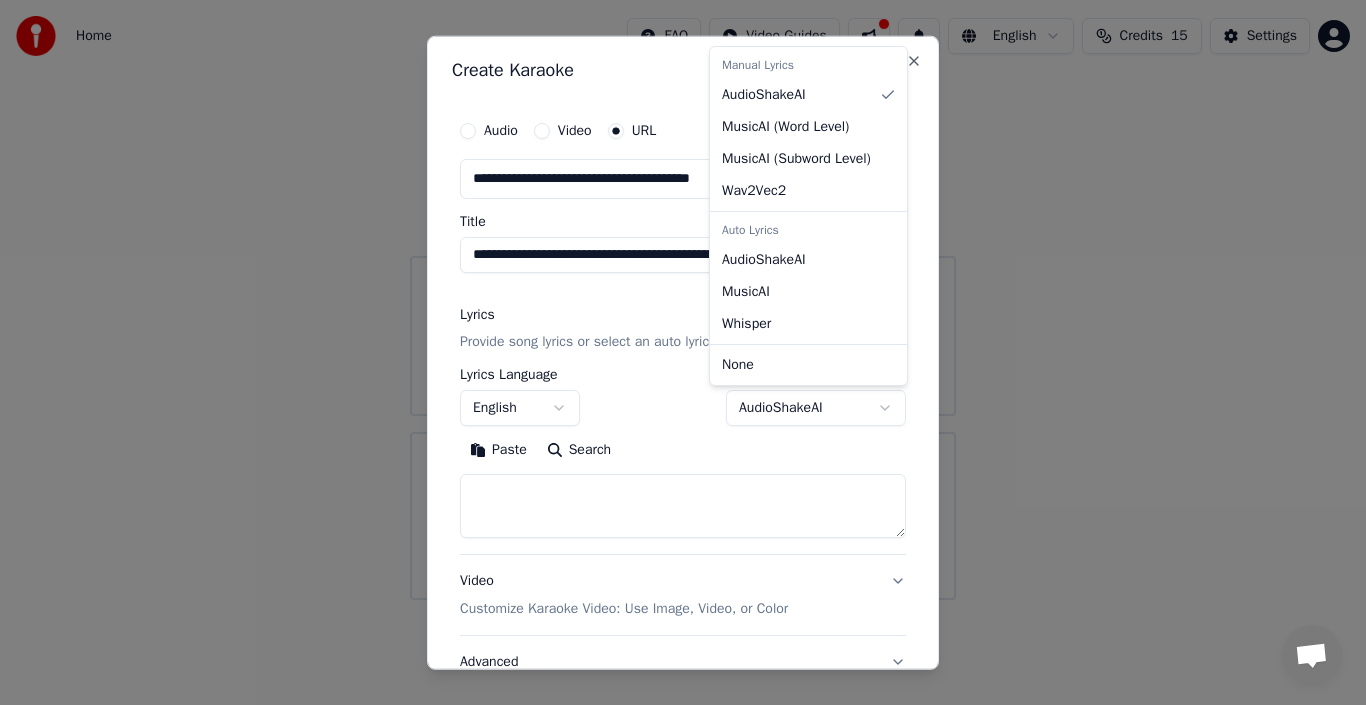 click on "**********" at bounding box center [683, 300] 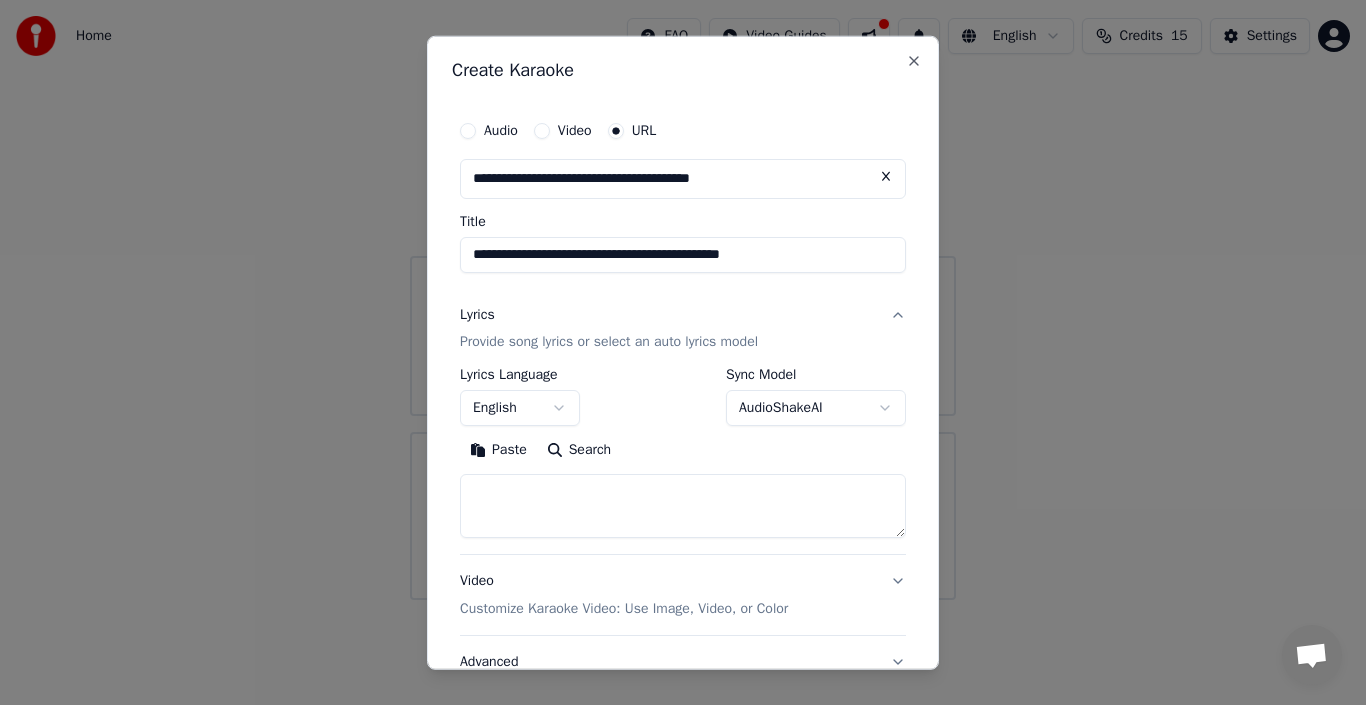 click on "**********" at bounding box center (683, 300) 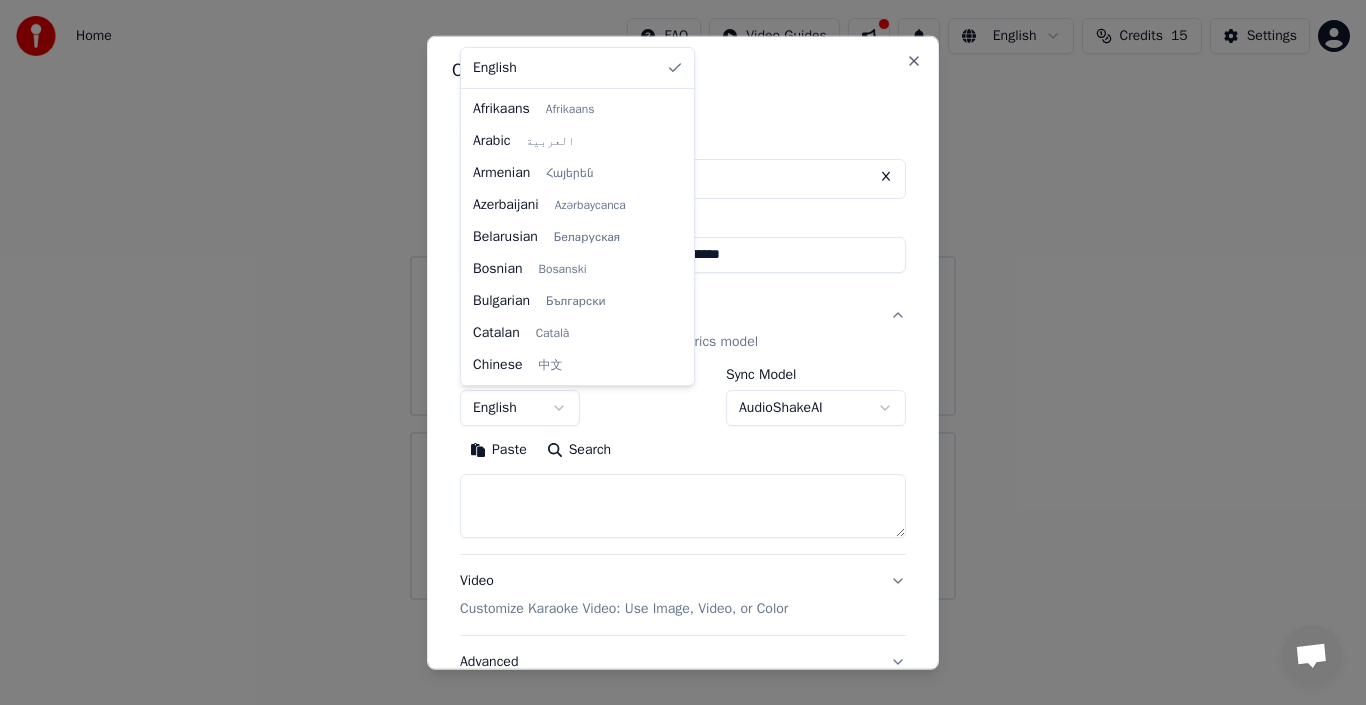 click on "**********" at bounding box center [683, 300] 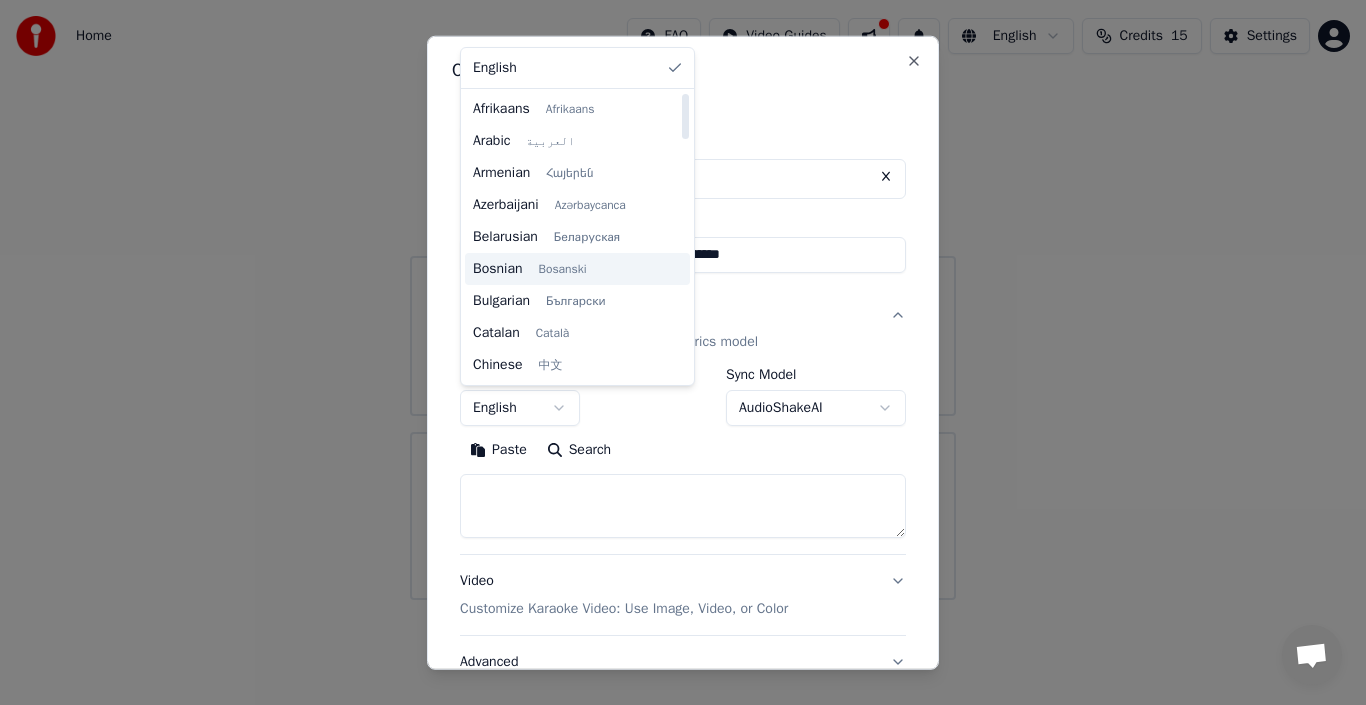 scroll, scrollTop: 500, scrollLeft: 0, axis: vertical 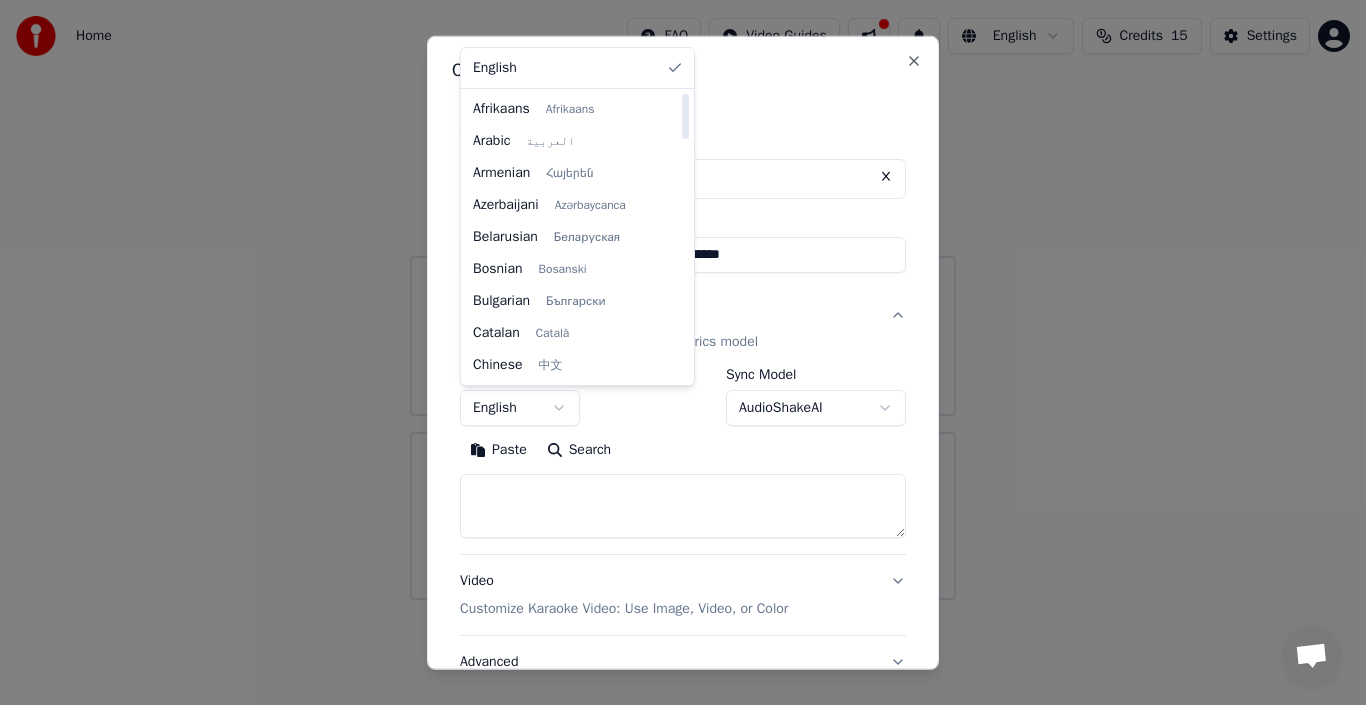 click on "**********" at bounding box center [683, 300] 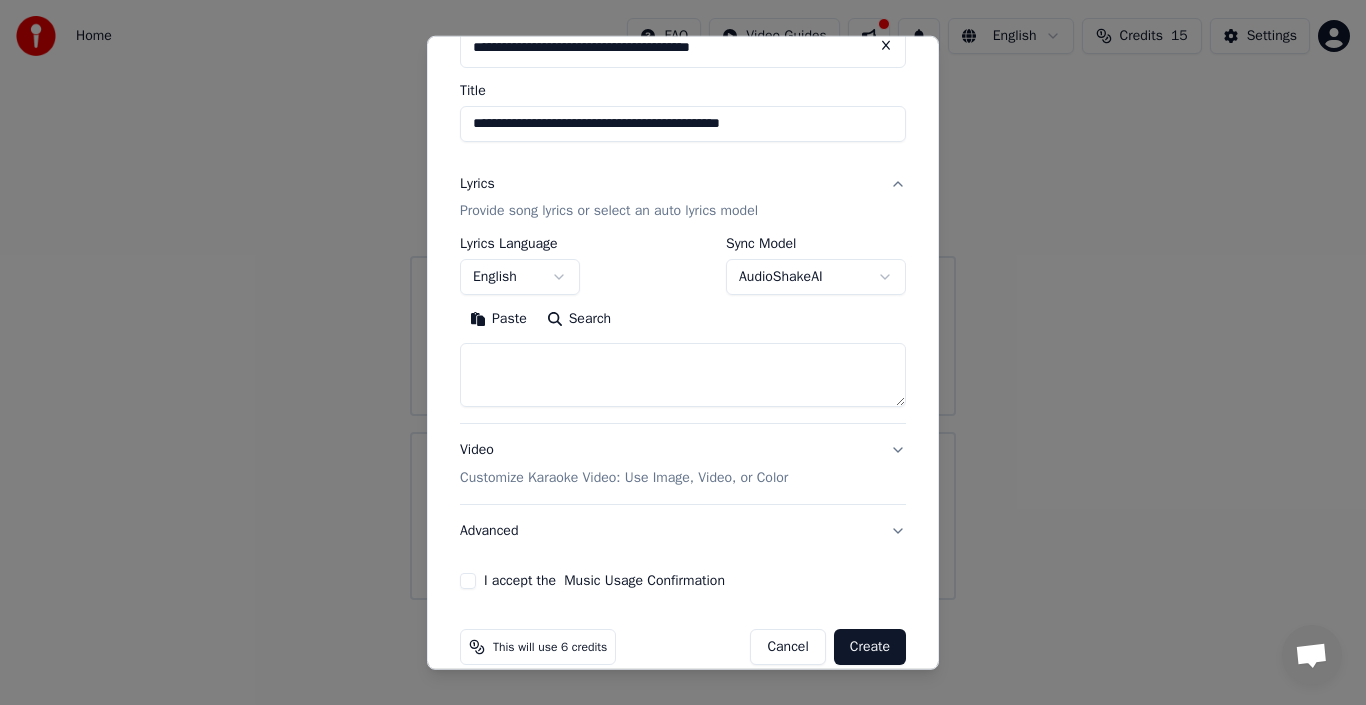 scroll, scrollTop: 150, scrollLeft: 0, axis: vertical 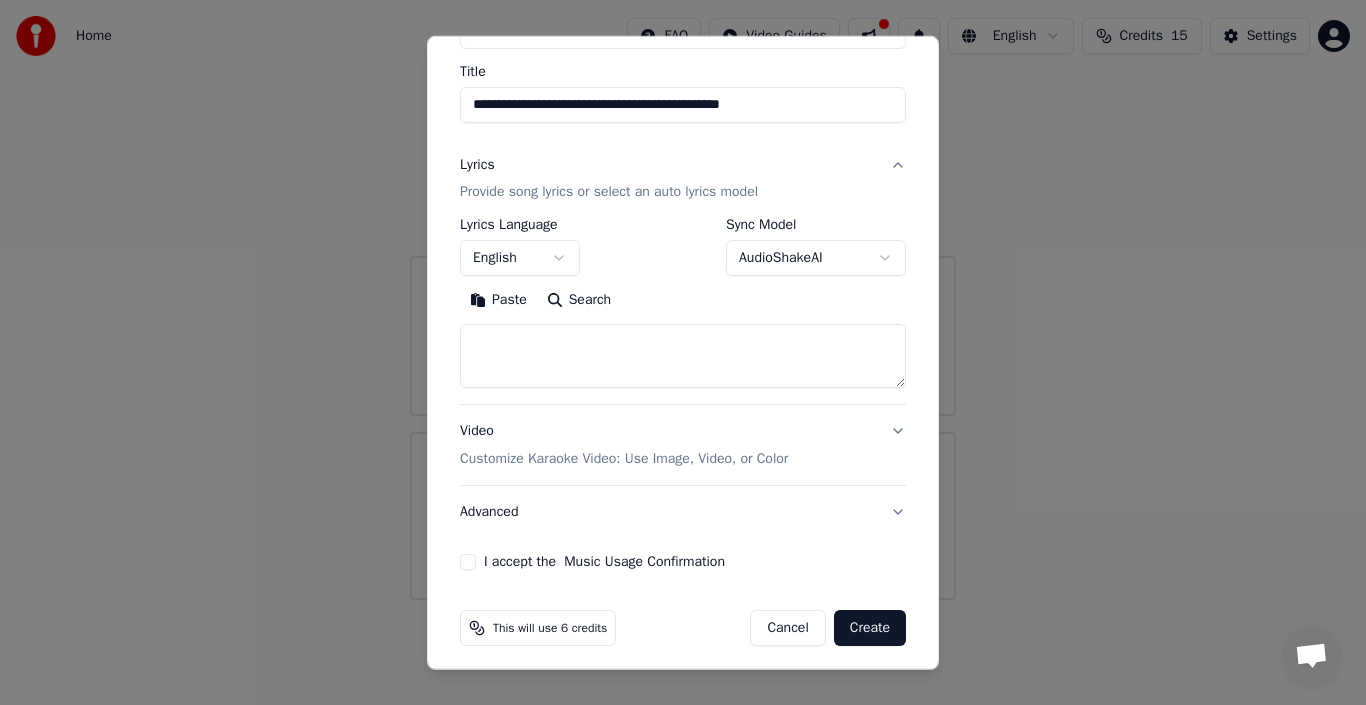 click at bounding box center [683, 356] 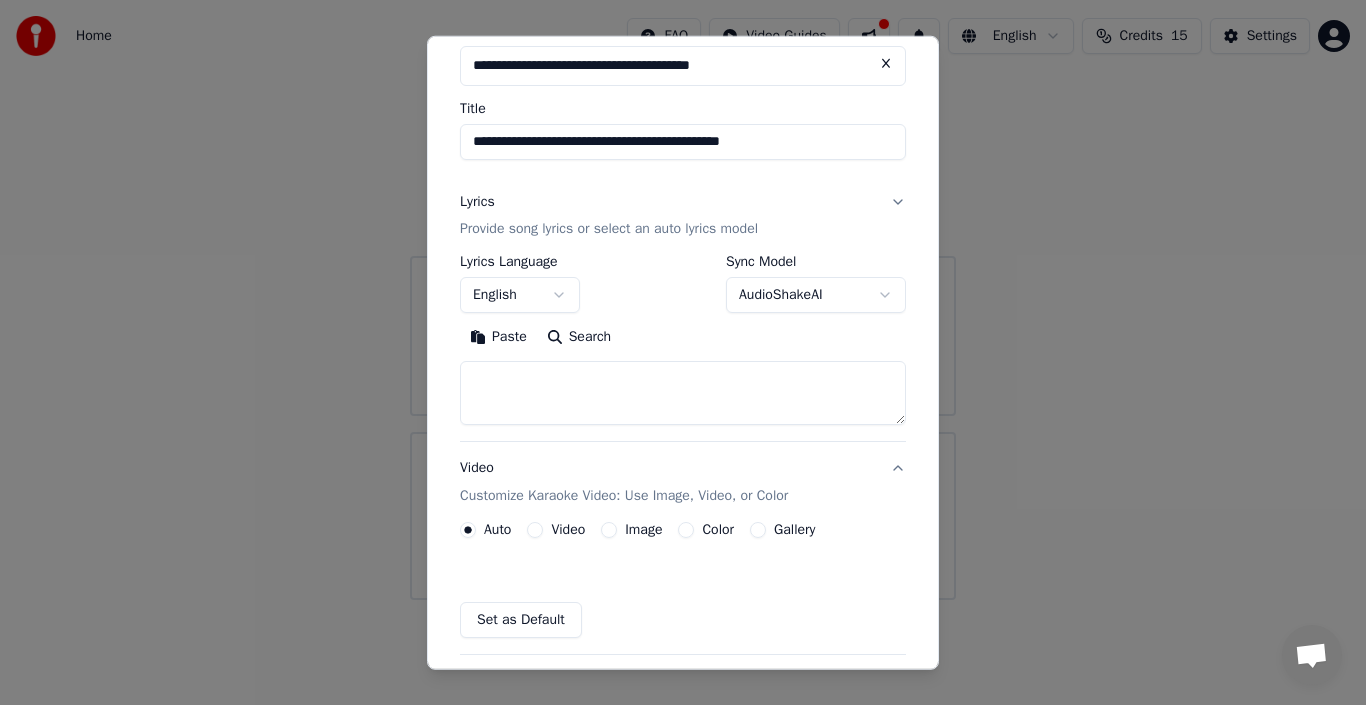 scroll, scrollTop: 105, scrollLeft: 0, axis: vertical 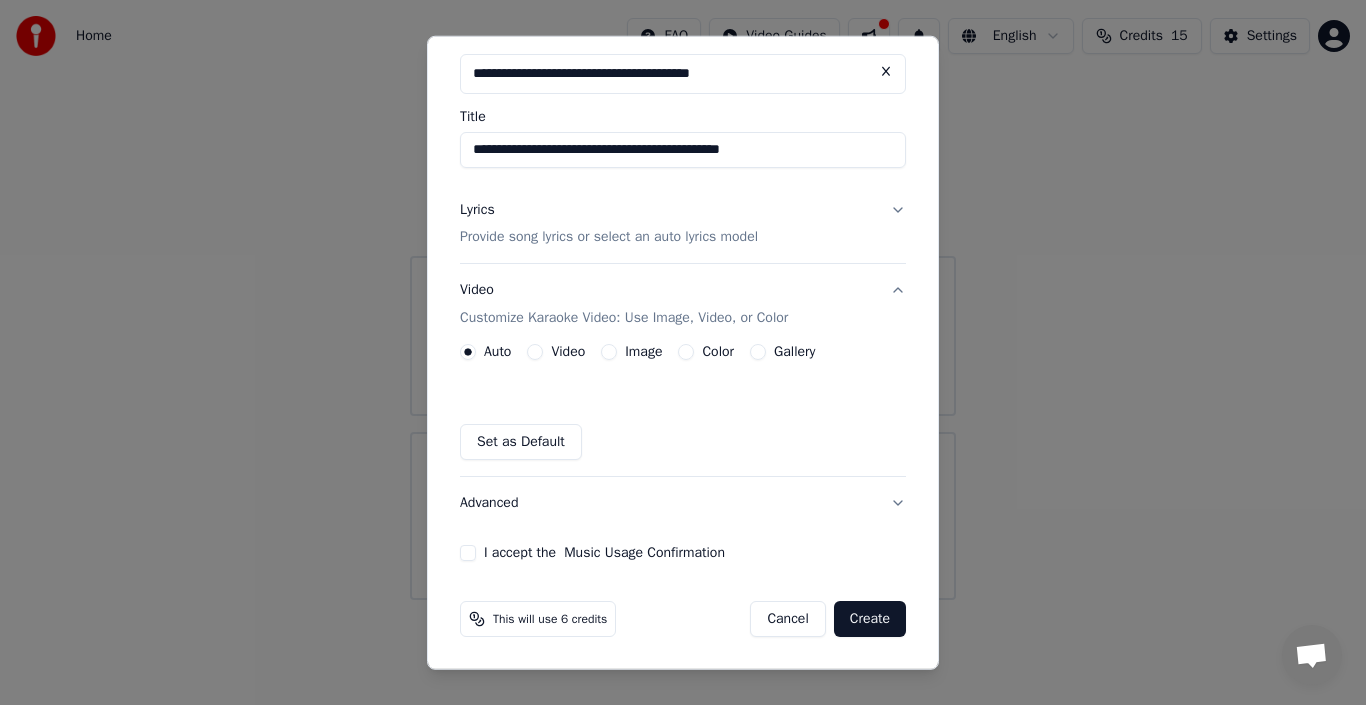 click on "Video" at bounding box center (568, 352) 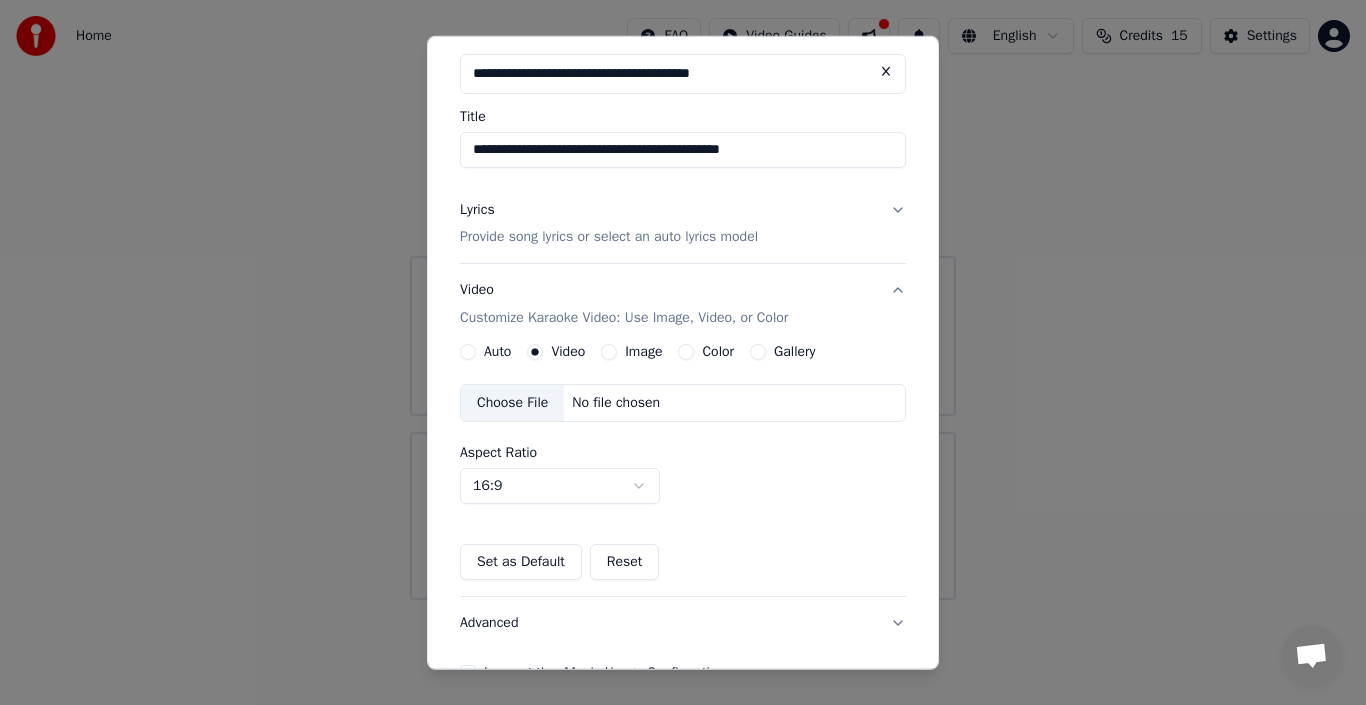 click on "Auto" at bounding box center [485, 352] 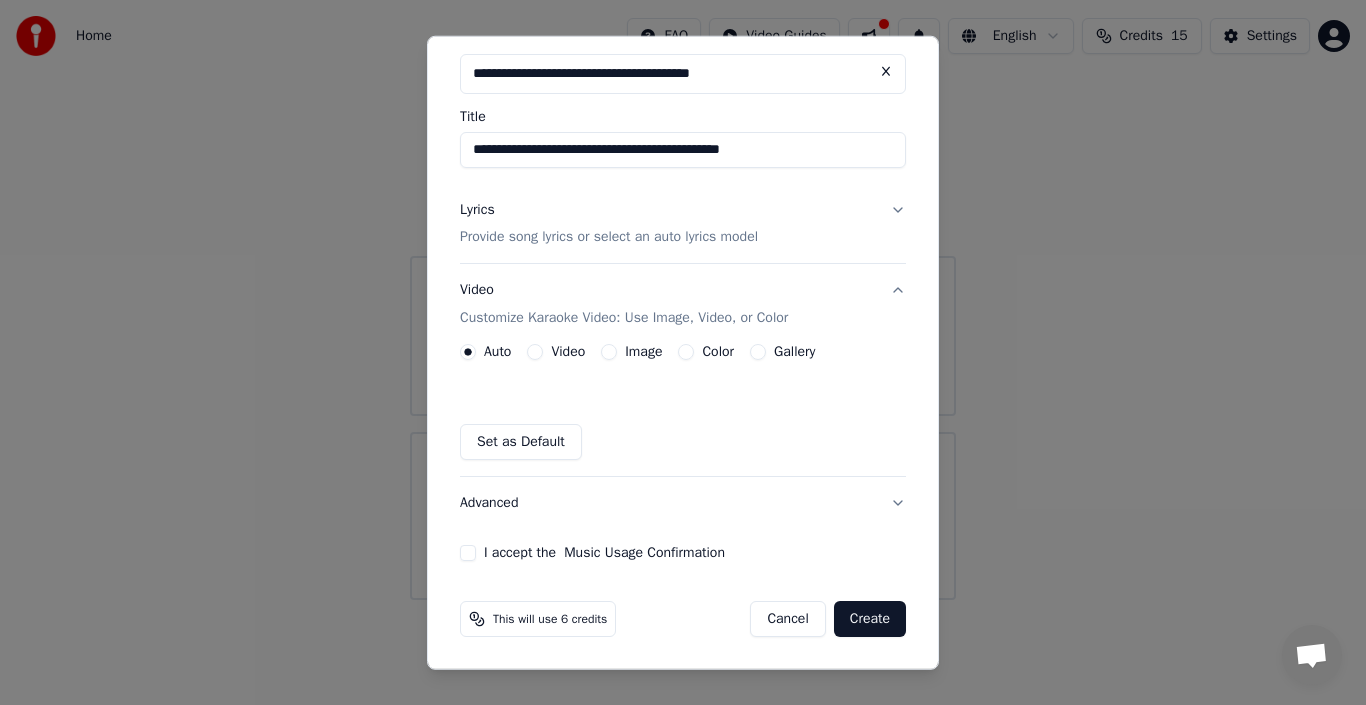 click on "I accept the   Music Usage Confirmation" at bounding box center (468, 553) 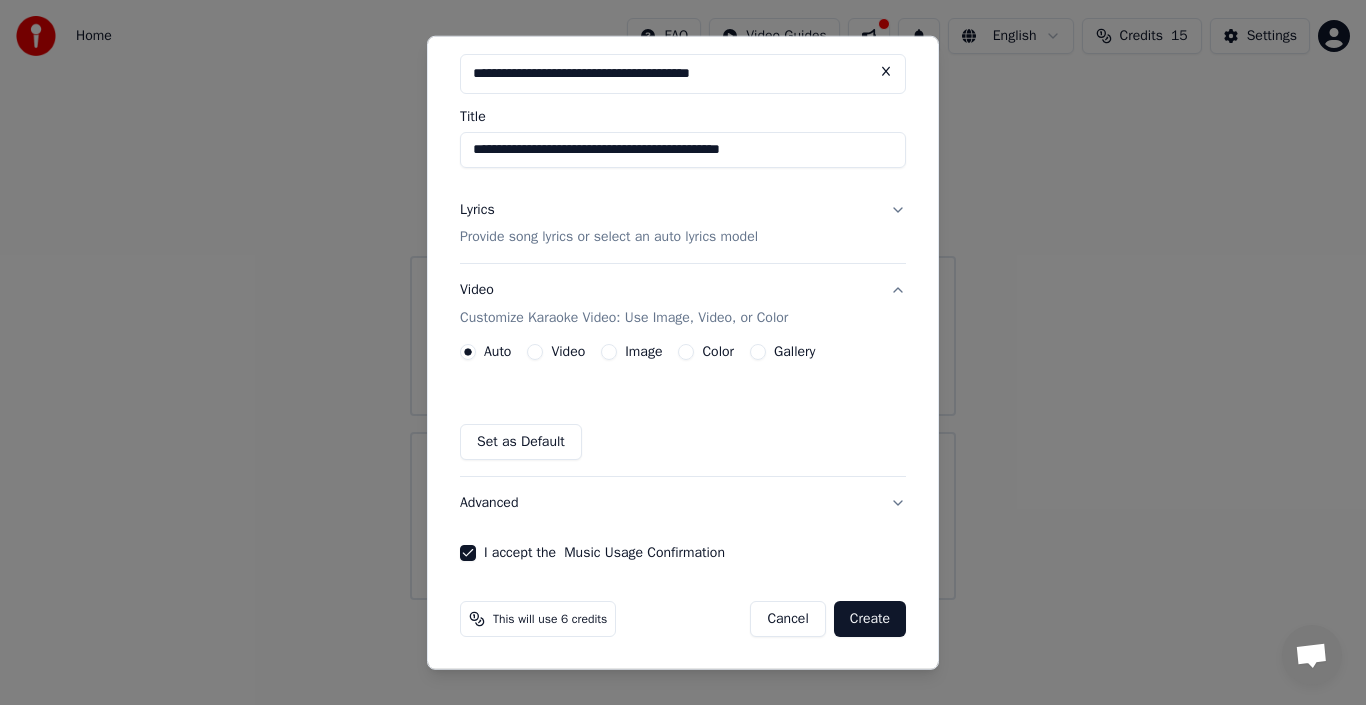 click on "Advanced" at bounding box center [683, 503] 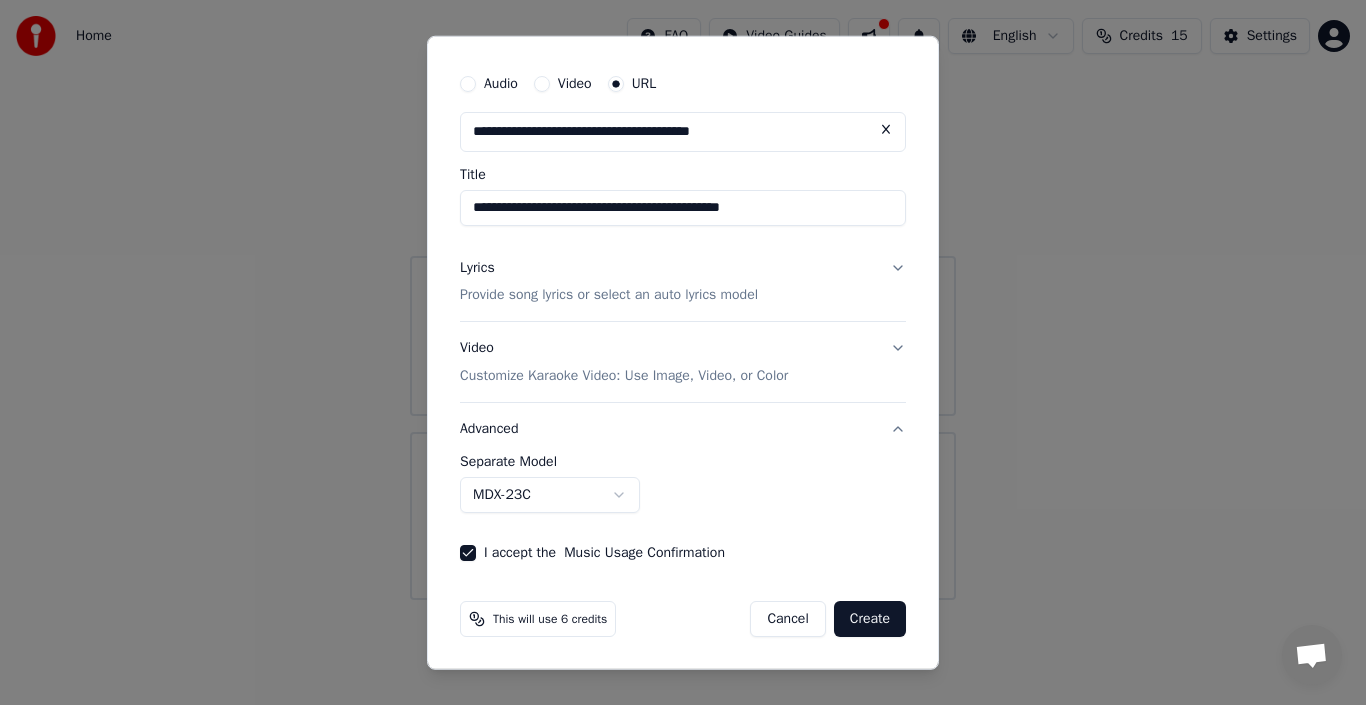 scroll, scrollTop: 47, scrollLeft: 0, axis: vertical 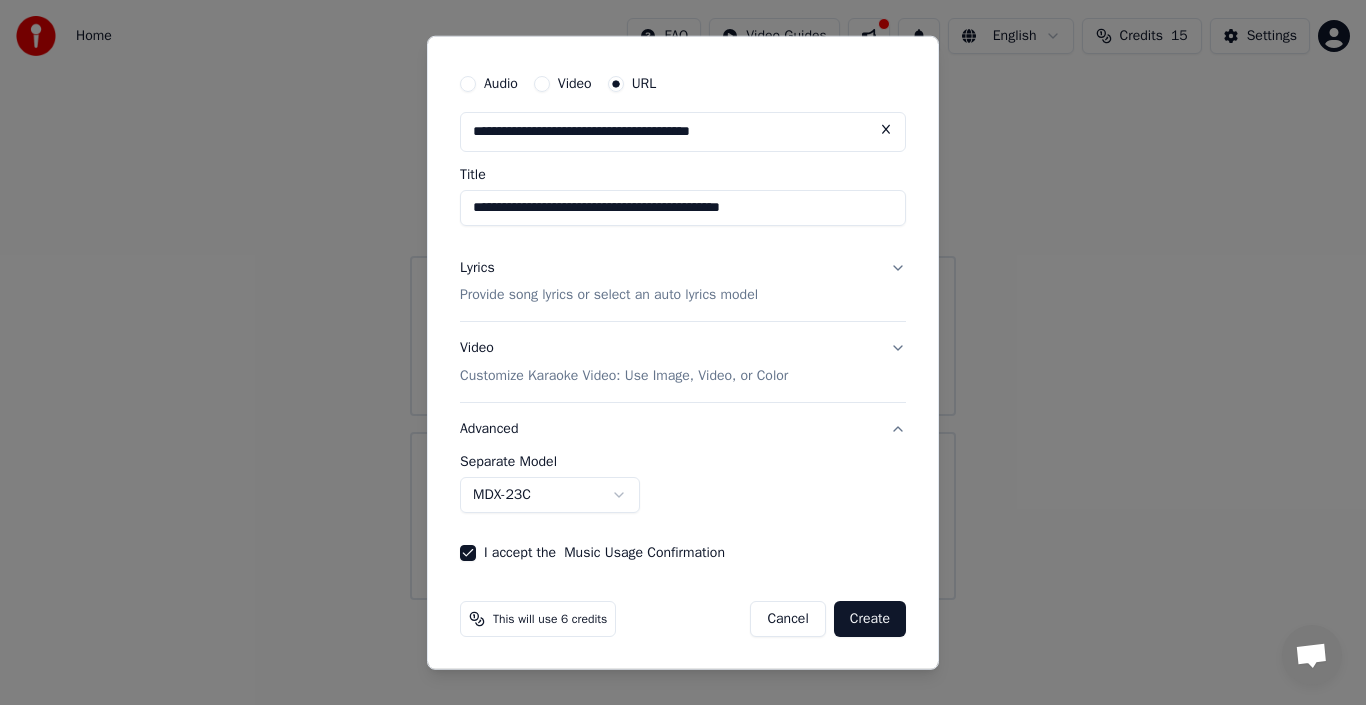 click on "Advanced" at bounding box center [683, 429] 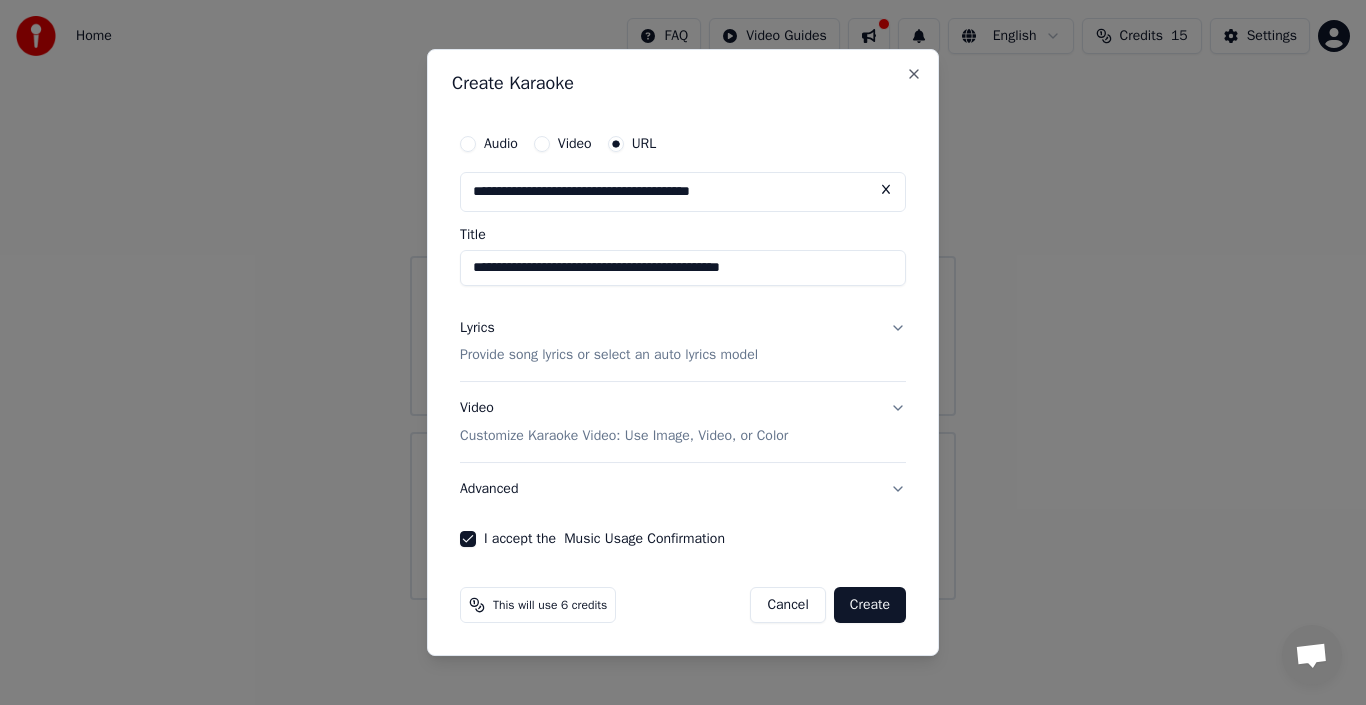 click on "Lyrics Provide song lyrics or select an auto lyrics model" at bounding box center (683, 342) 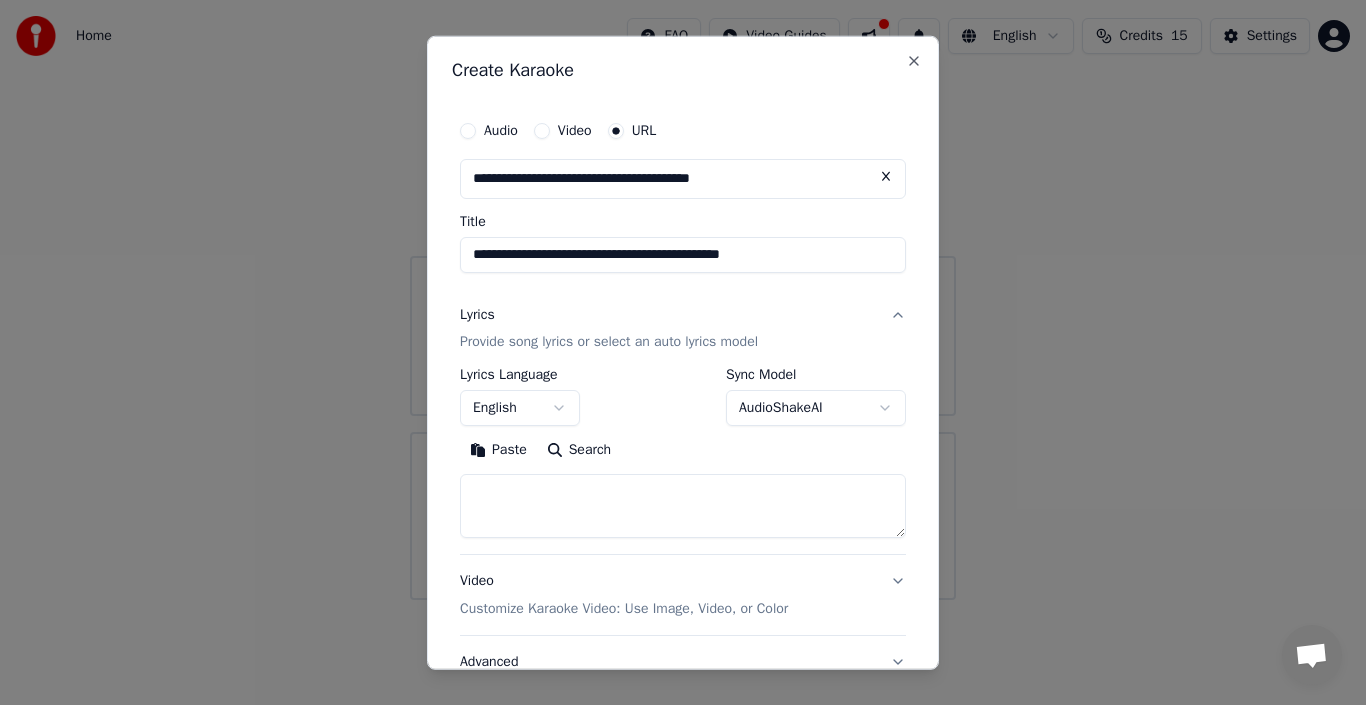 click on "**********" at bounding box center [683, 300] 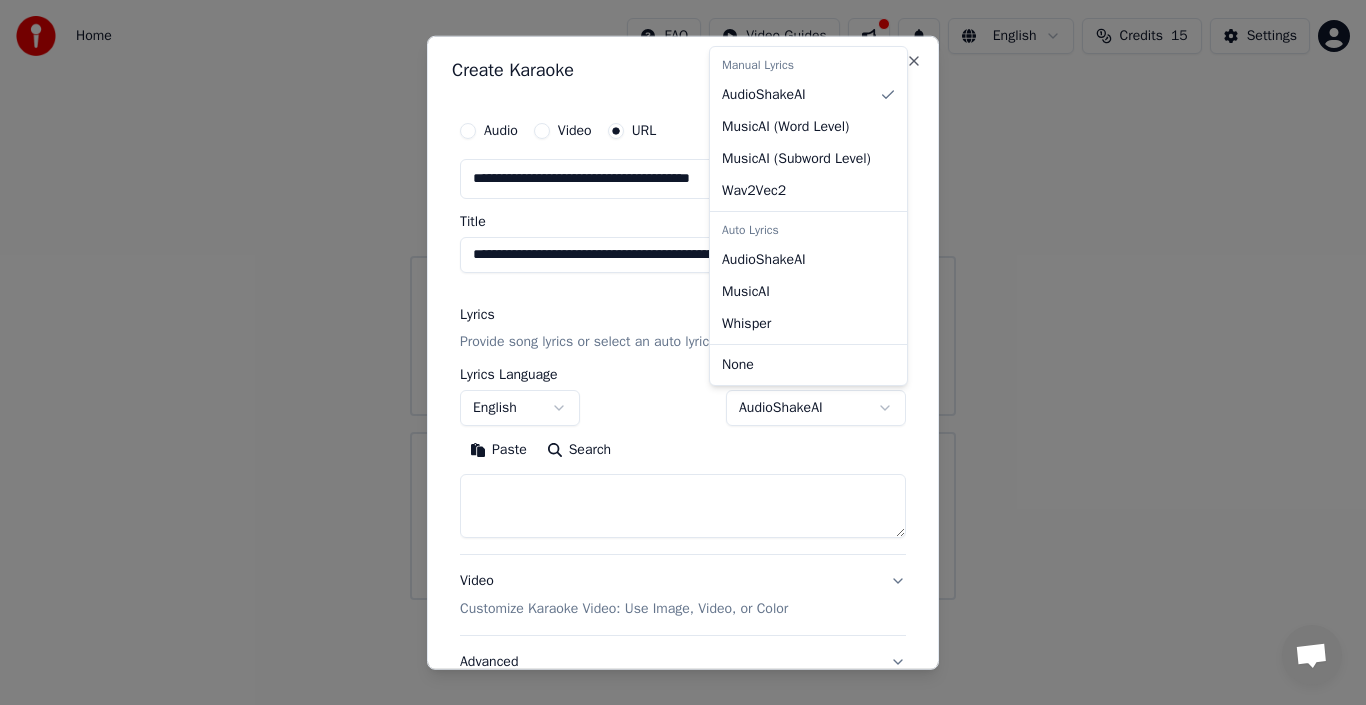 select on "**********" 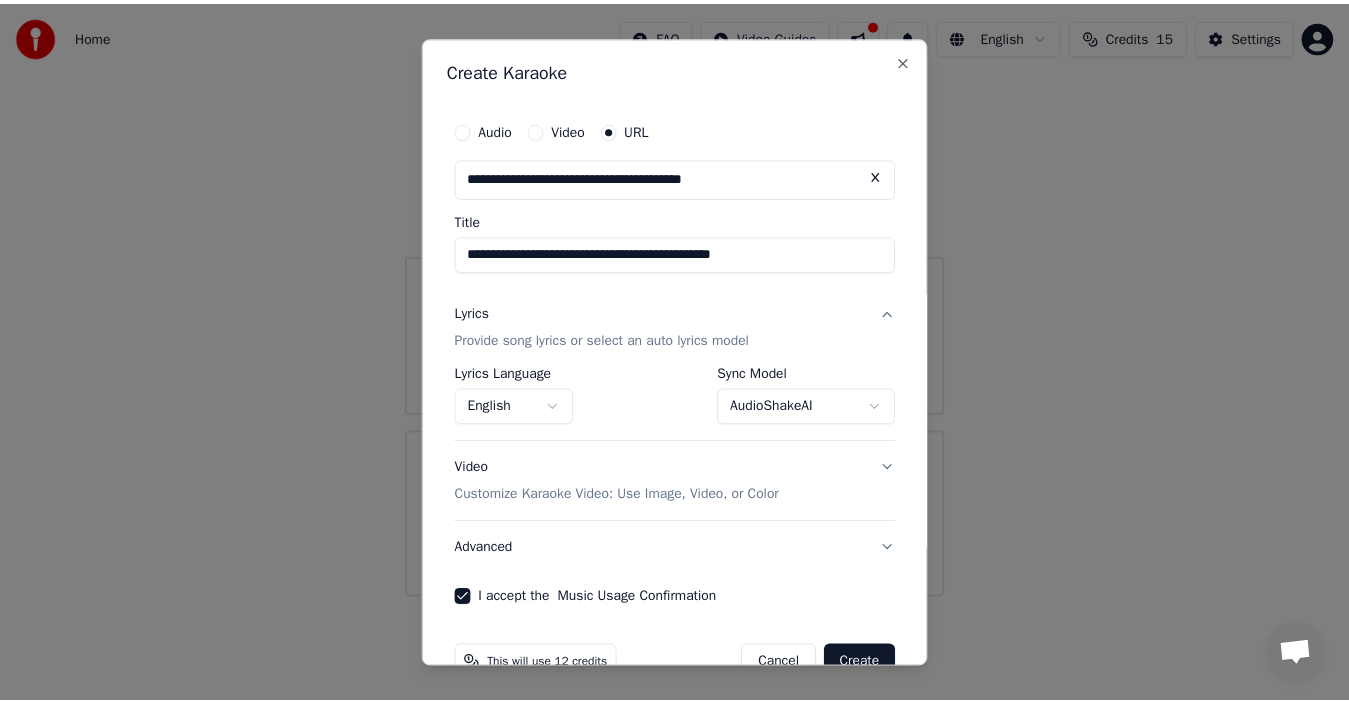 scroll, scrollTop: 47, scrollLeft: 0, axis: vertical 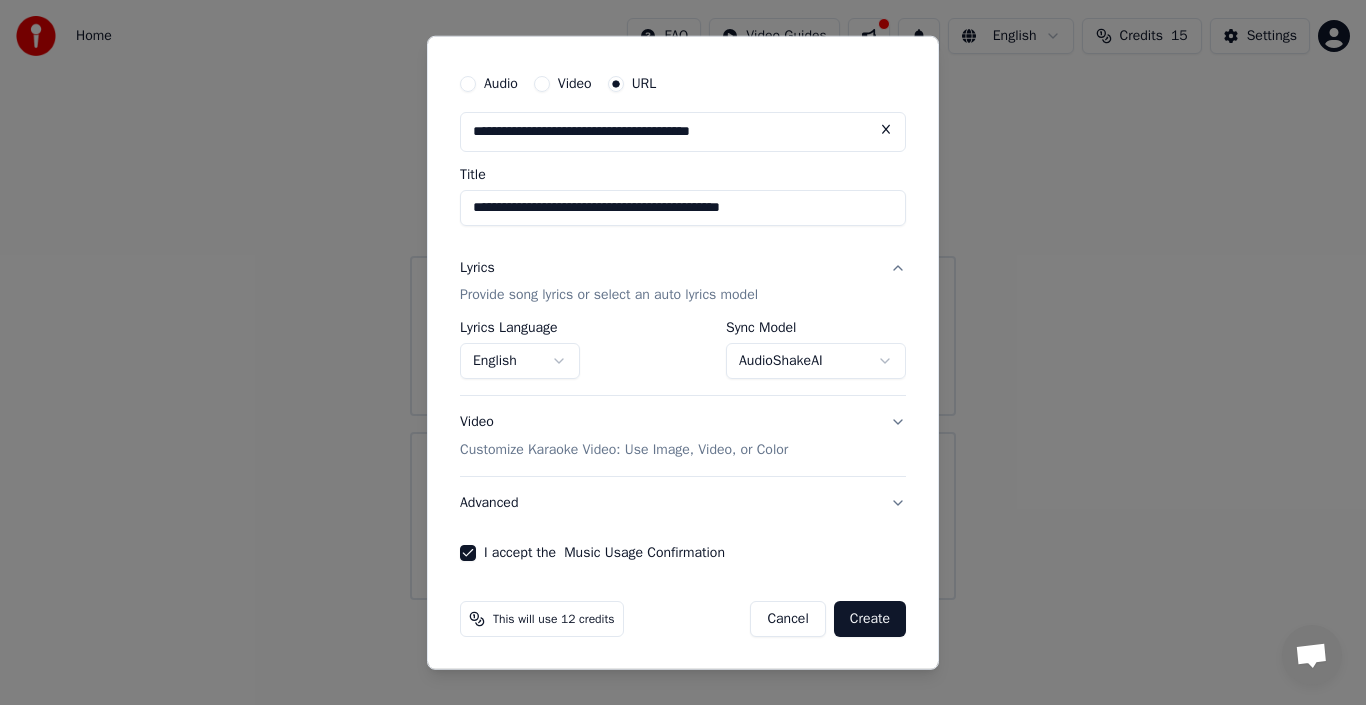 click on "Create" at bounding box center [870, 619] 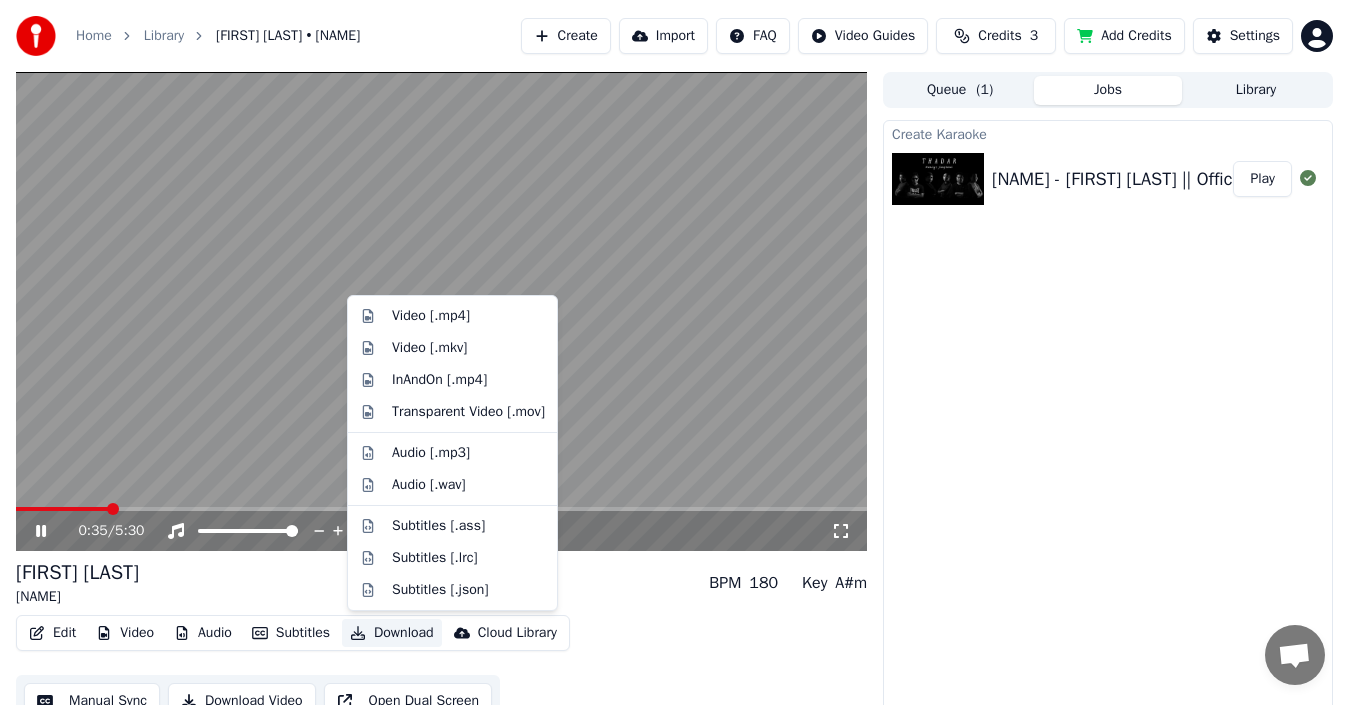 click on "Download" at bounding box center [392, 633] 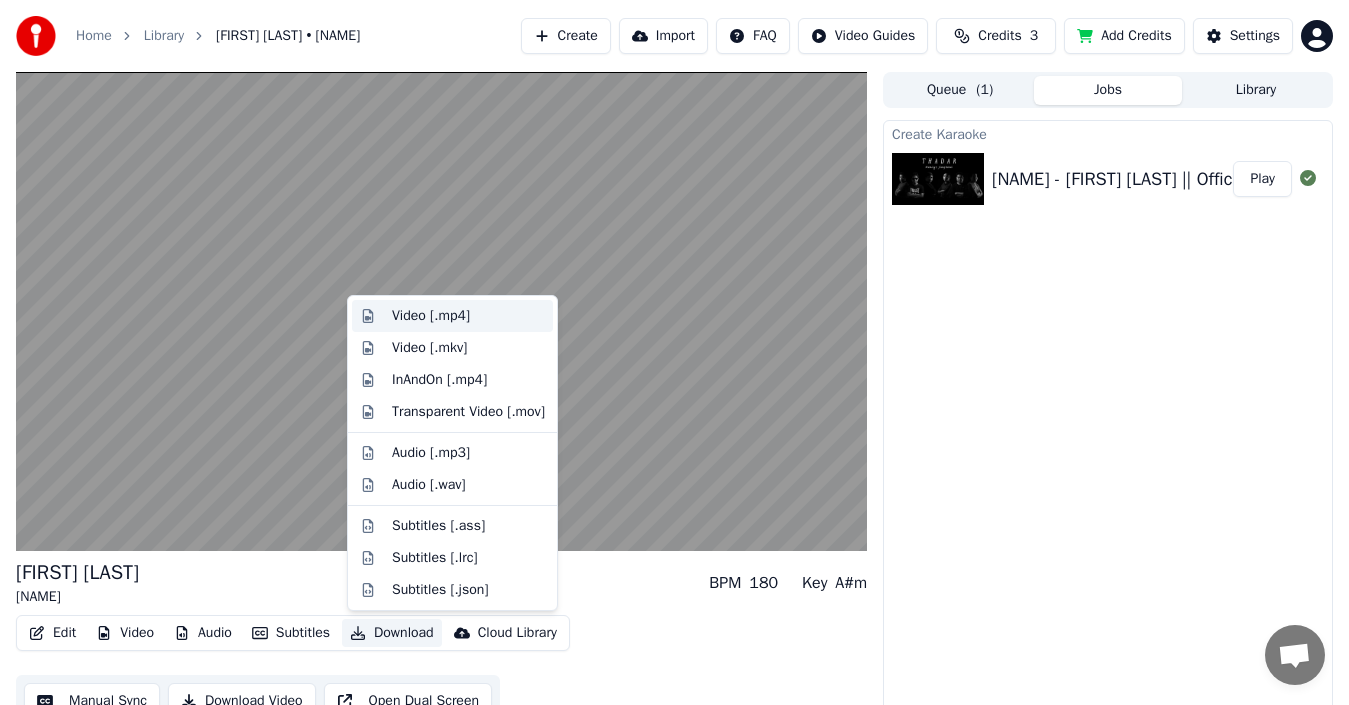 click on "Video [.mp4]" at bounding box center [431, 316] 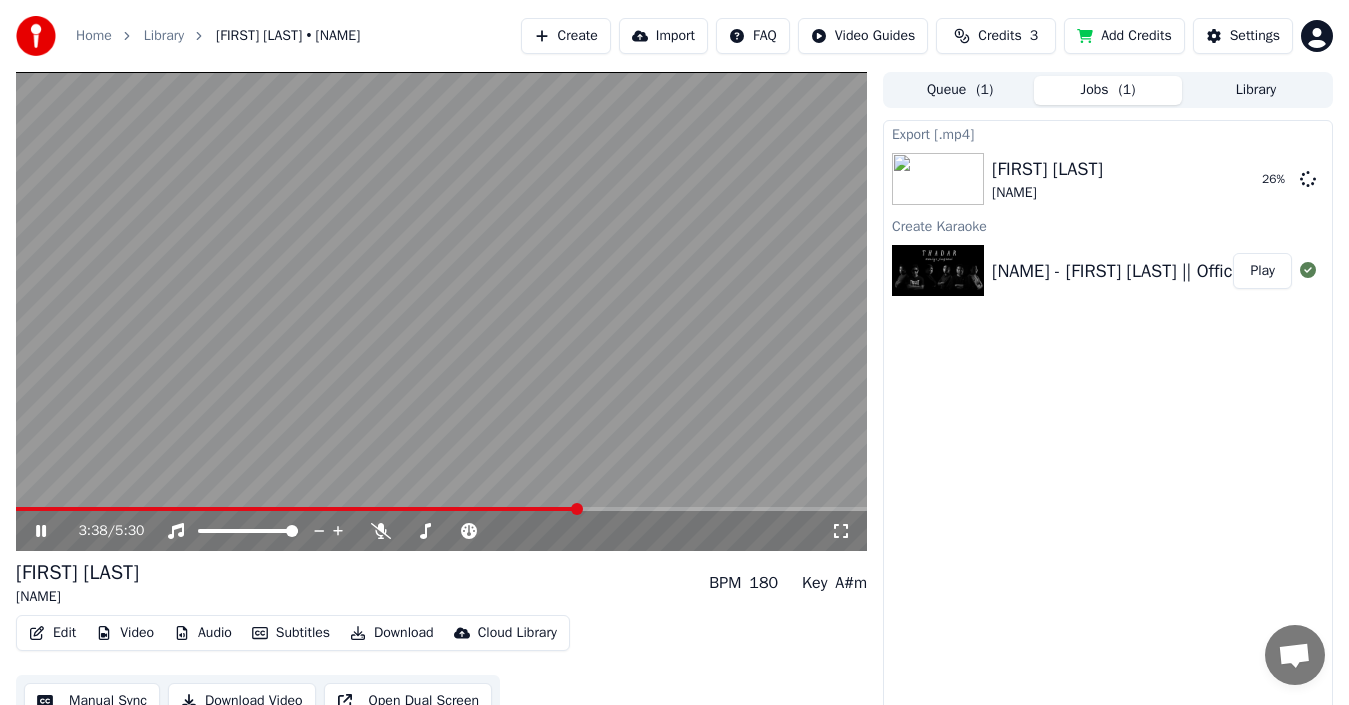 click on "Add Credits" at bounding box center [1124, 36] 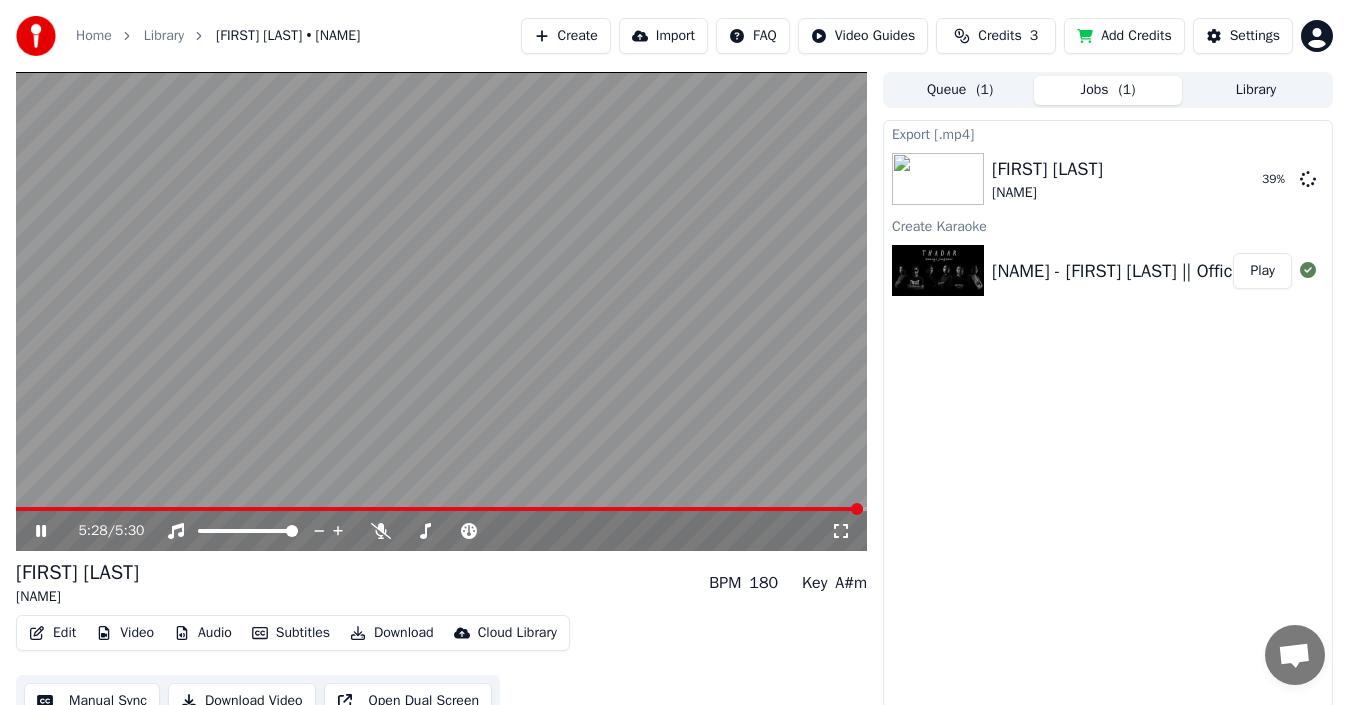 click 